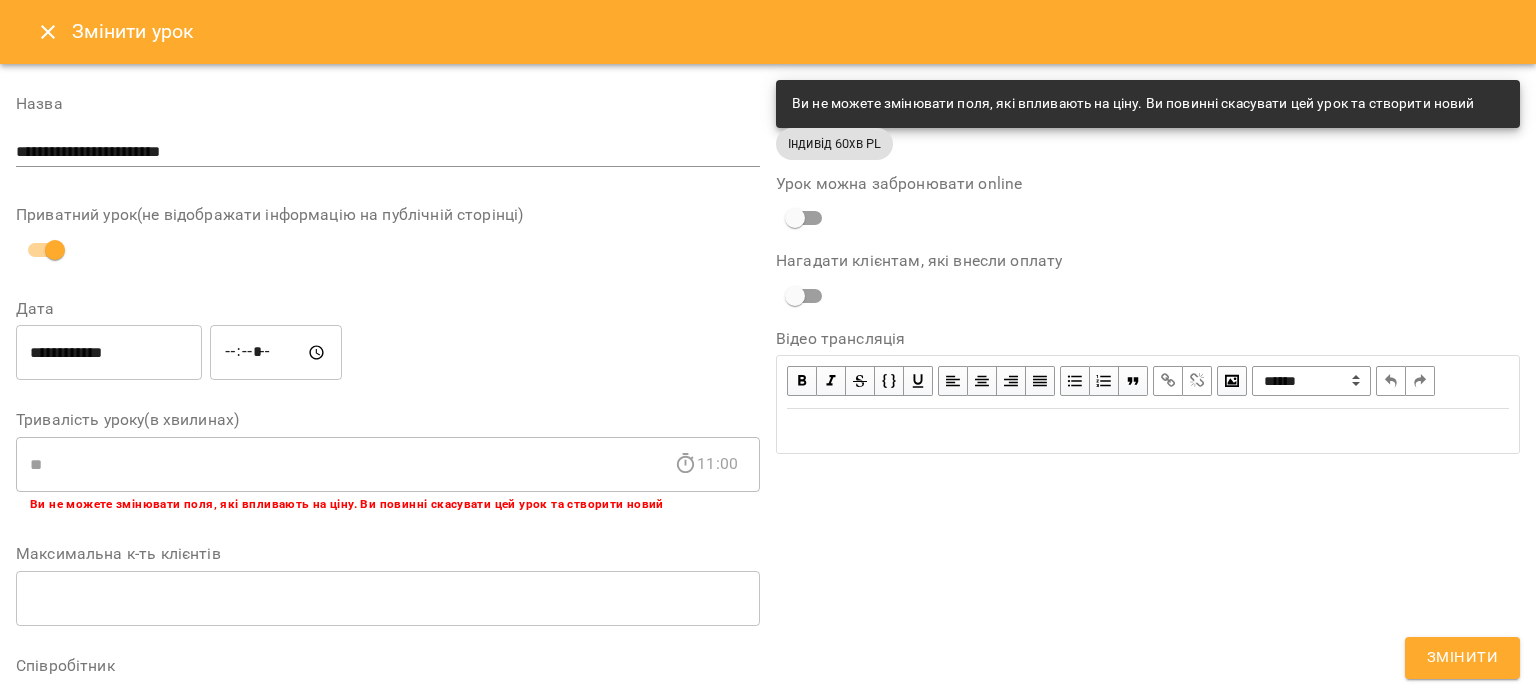scroll, scrollTop: 0, scrollLeft: 0, axis: both 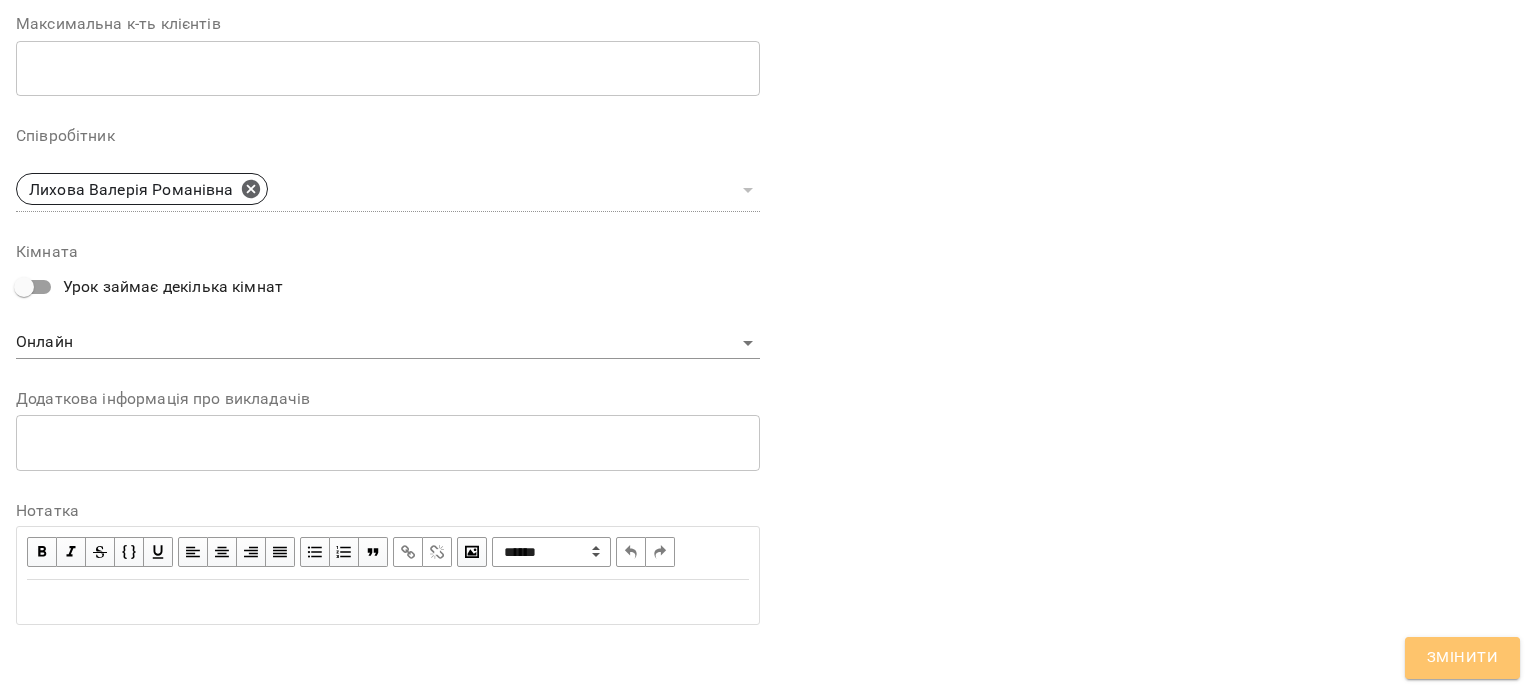 click on "Змінити" at bounding box center [1462, 658] 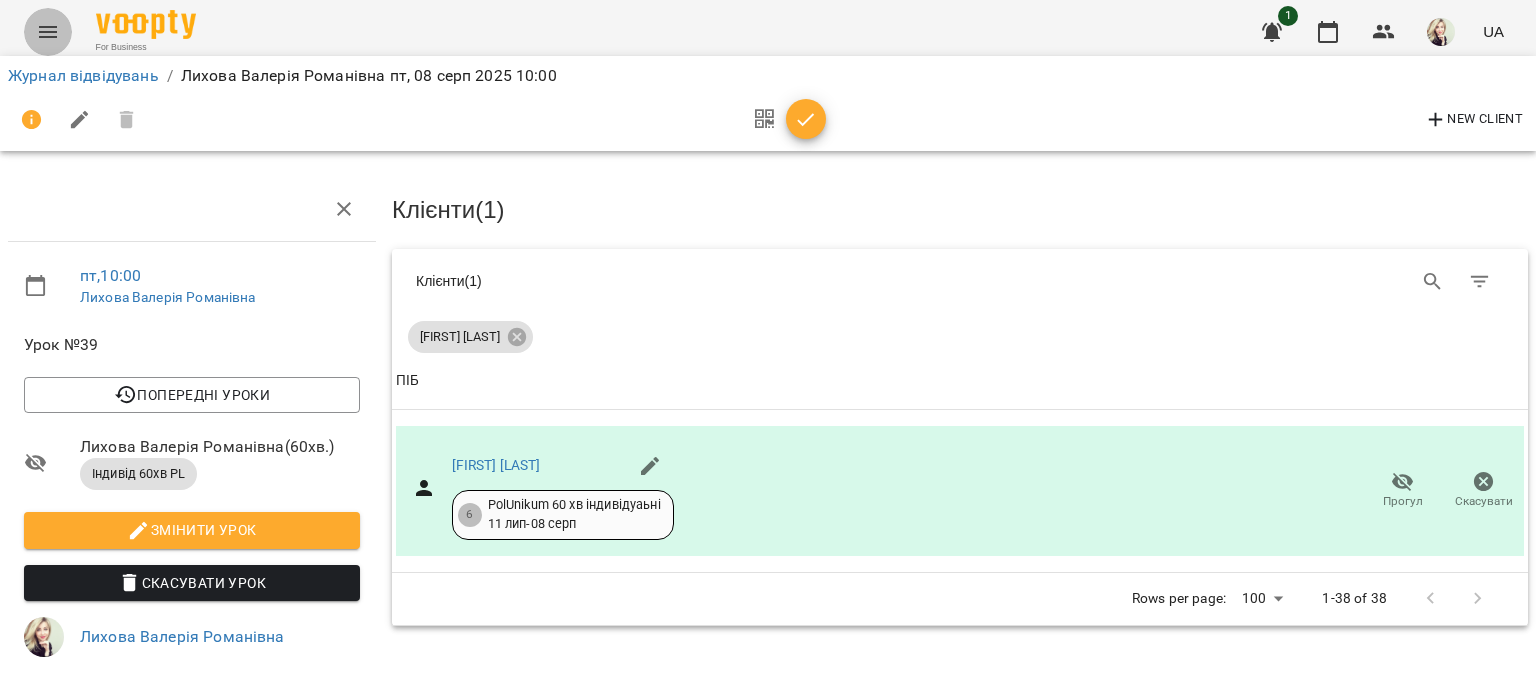 click at bounding box center (48, 32) 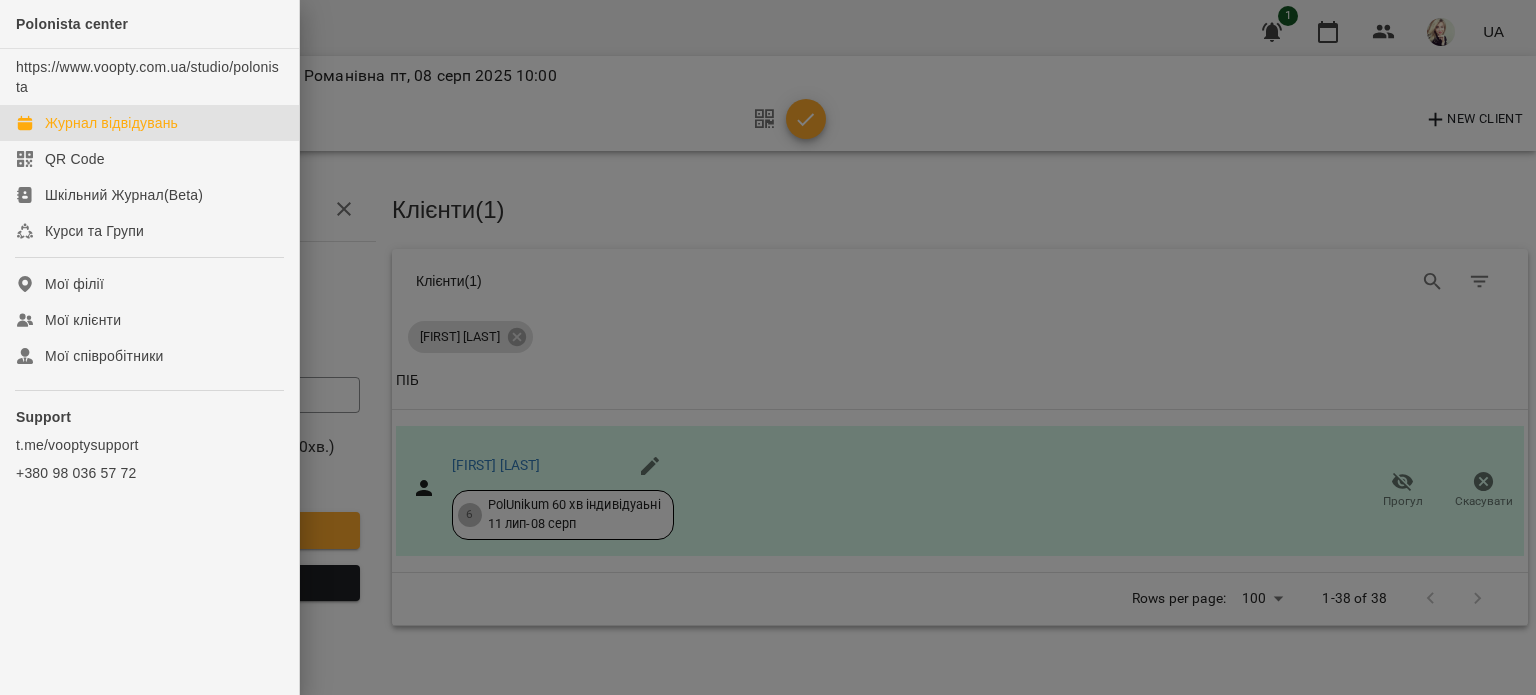 click on "Журнал відвідувань" at bounding box center [111, 123] 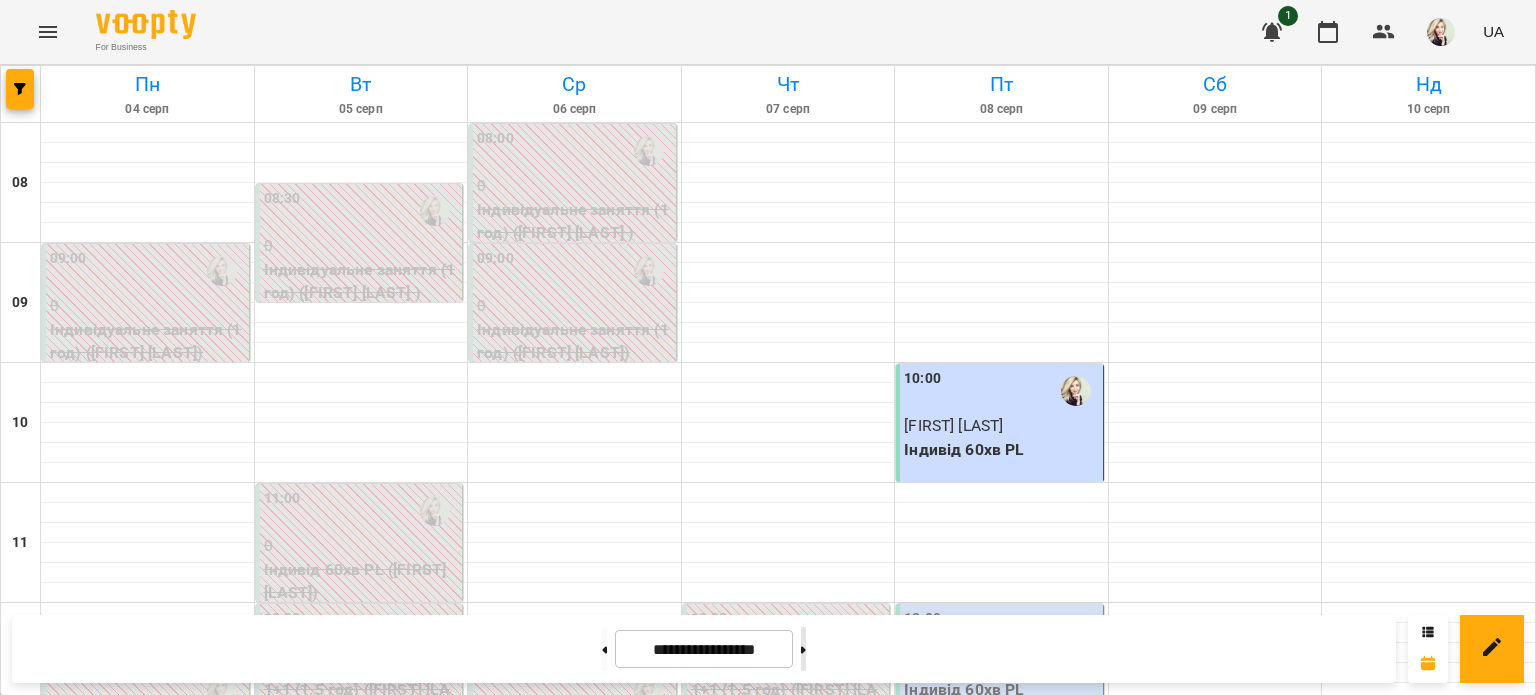 click at bounding box center (803, 649) 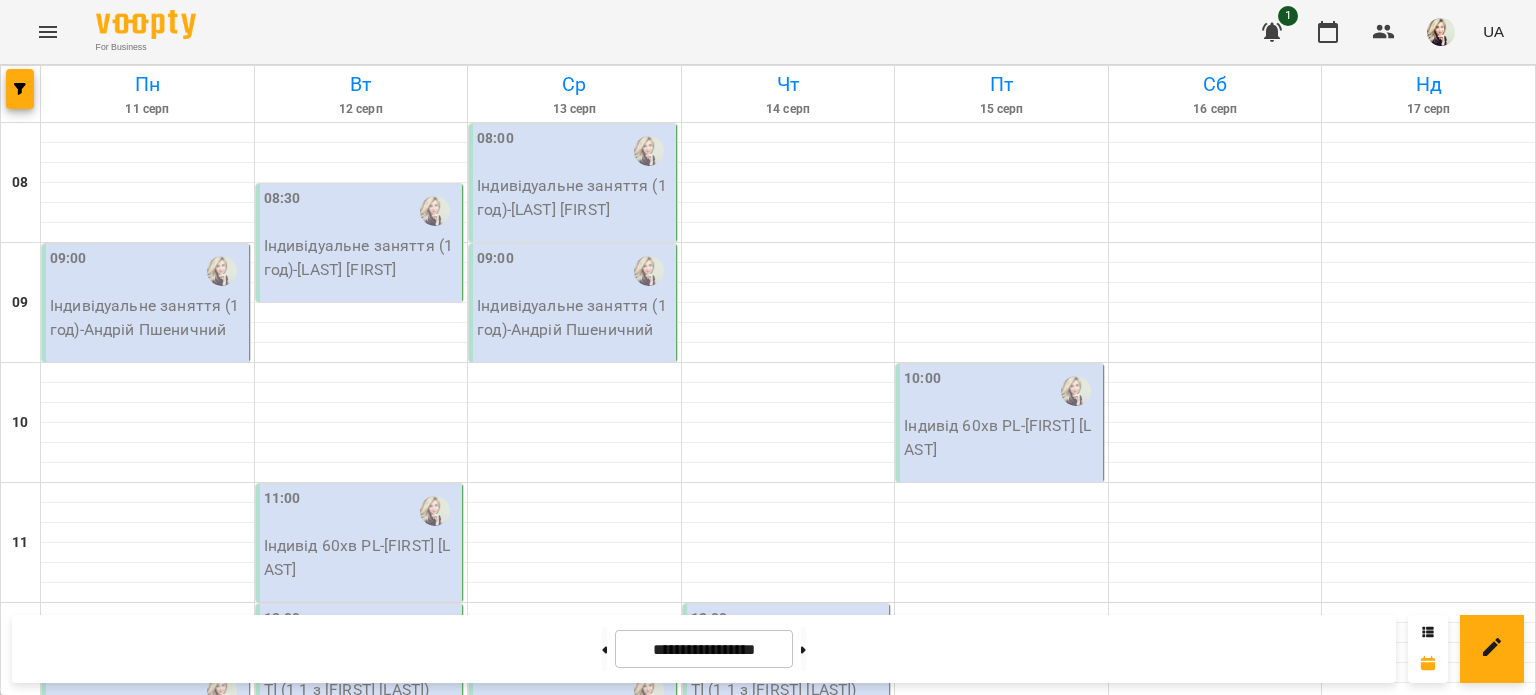 scroll, scrollTop: 400, scrollLeft: 0, axis: vertical 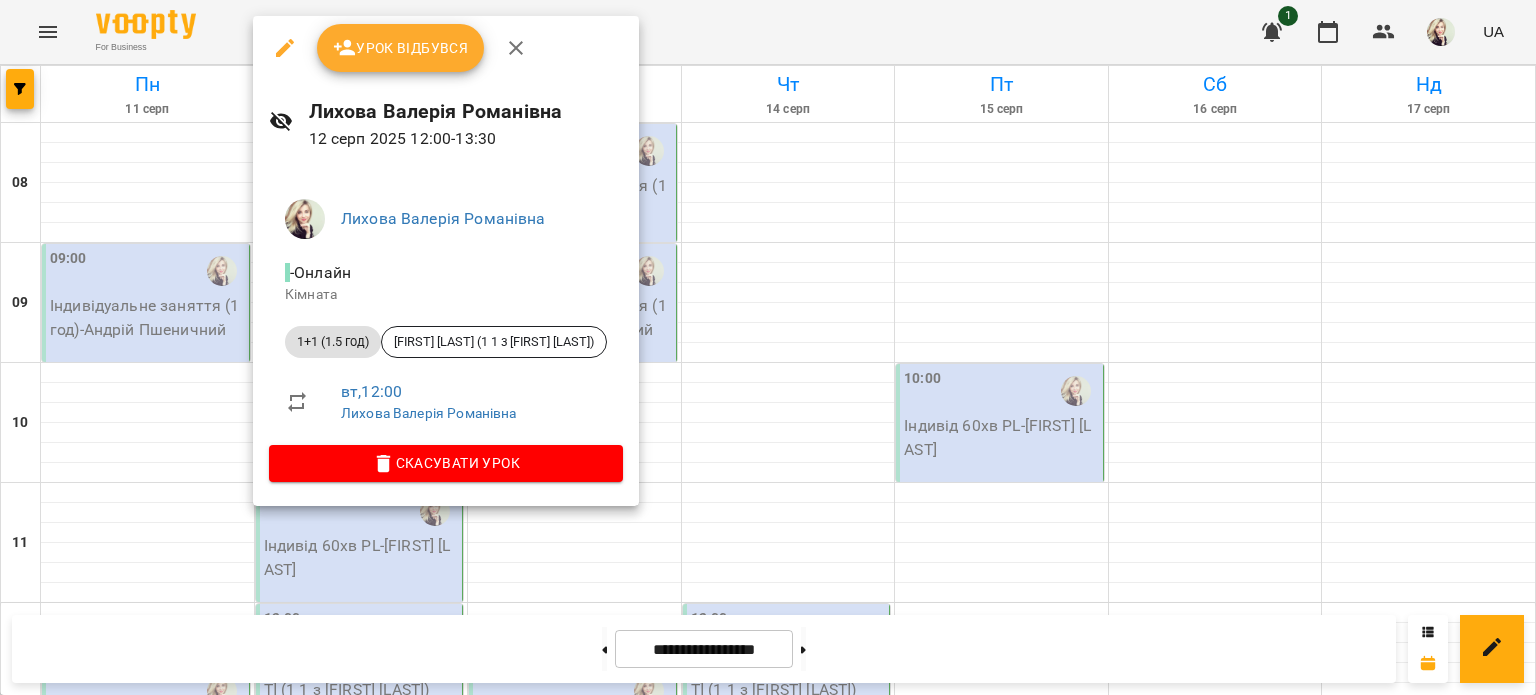 click at bounding box center (285, 48) 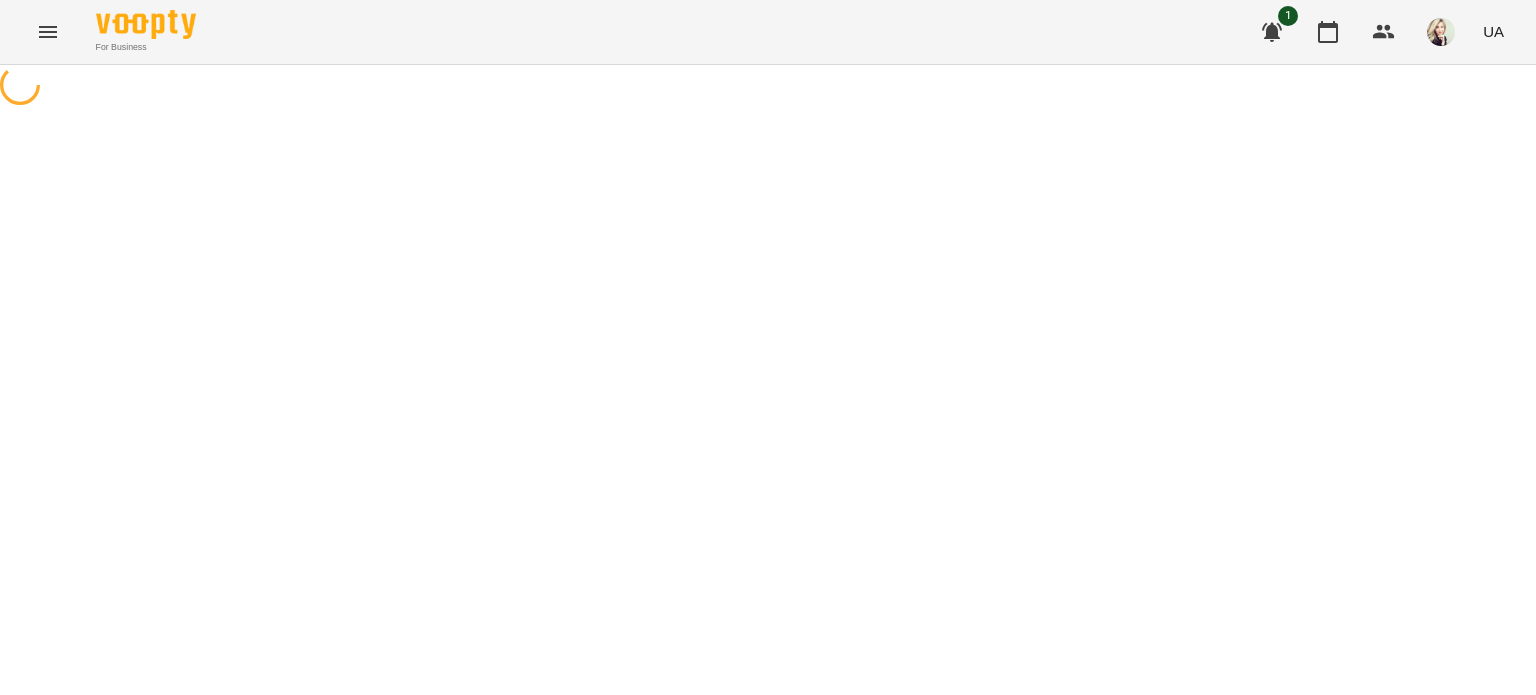 select on "**********" 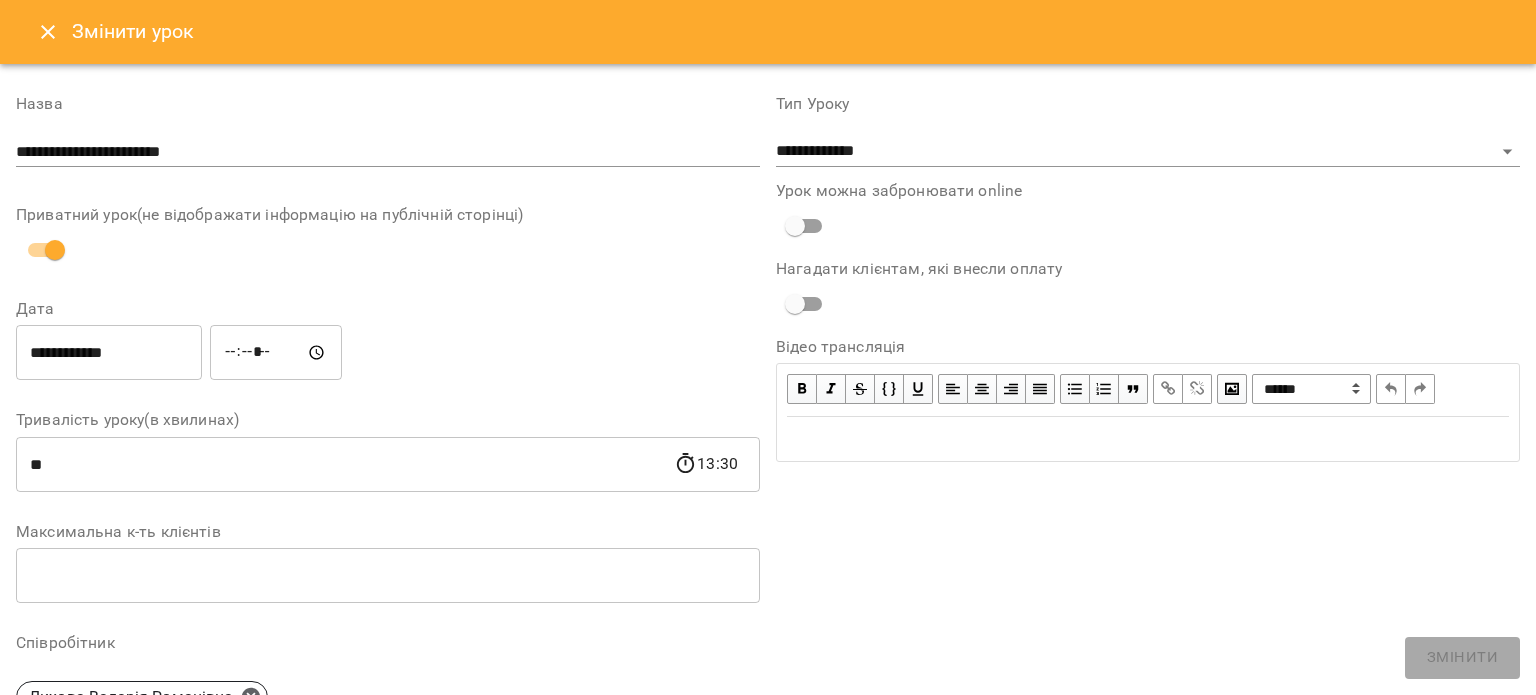 click on "*****" at bounding box center [276, 353] 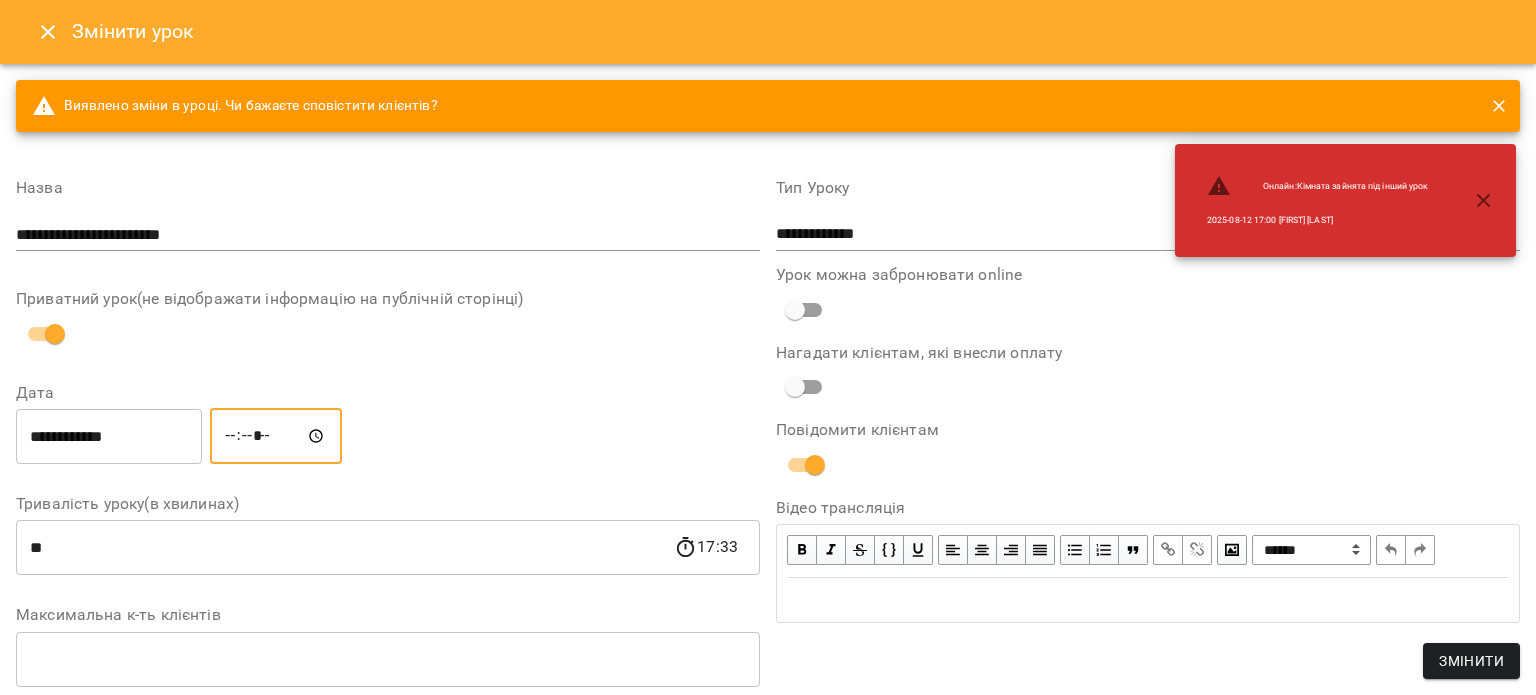 type on "*****" 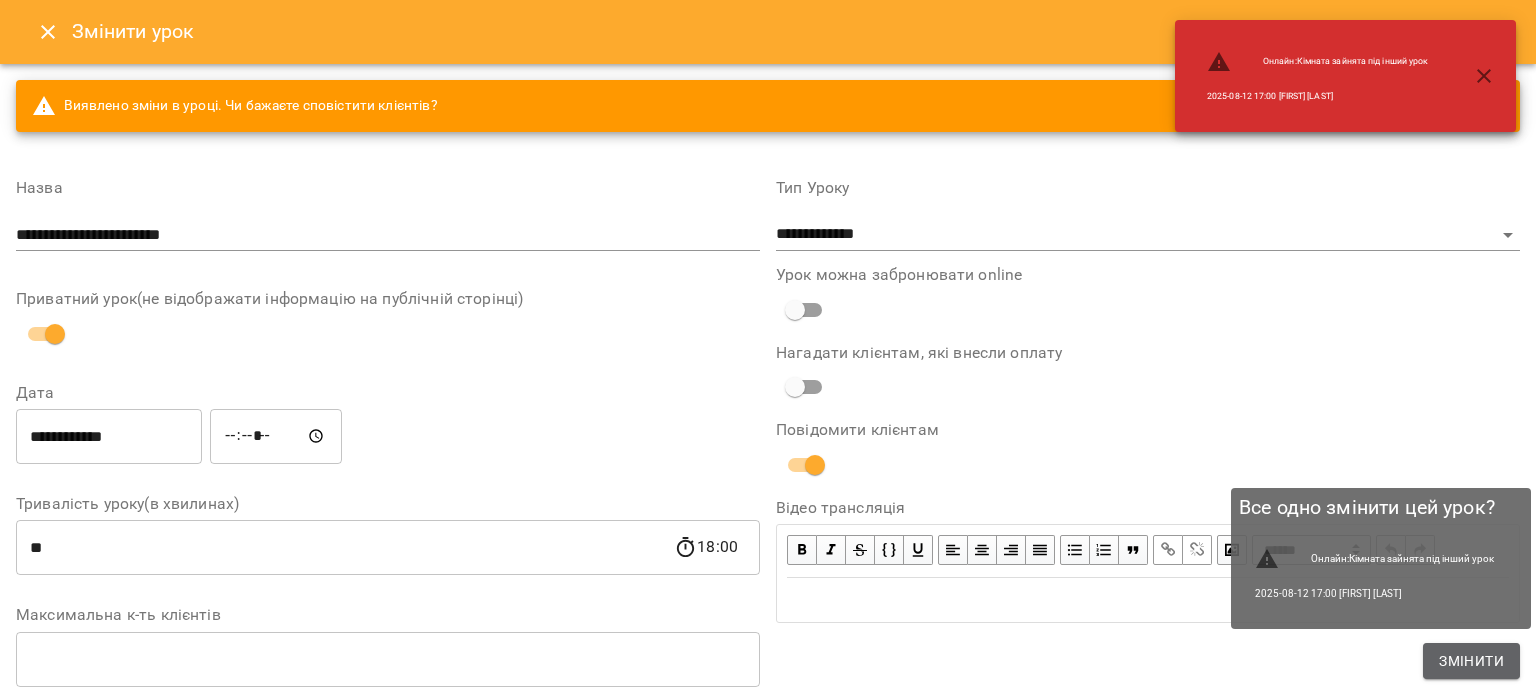 click on "Змінити" at bounding box center [1471, 661] 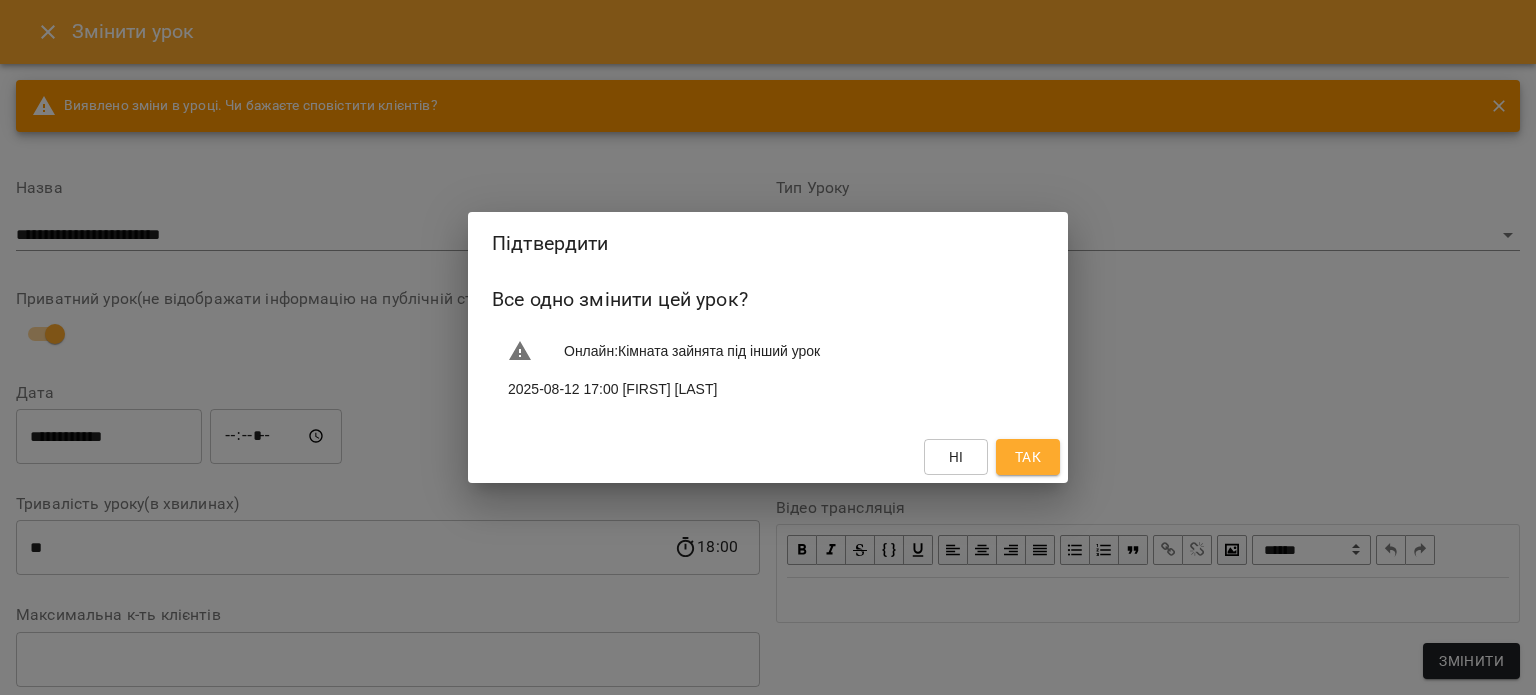 click on "Так" at bounding box center (1028, 457) 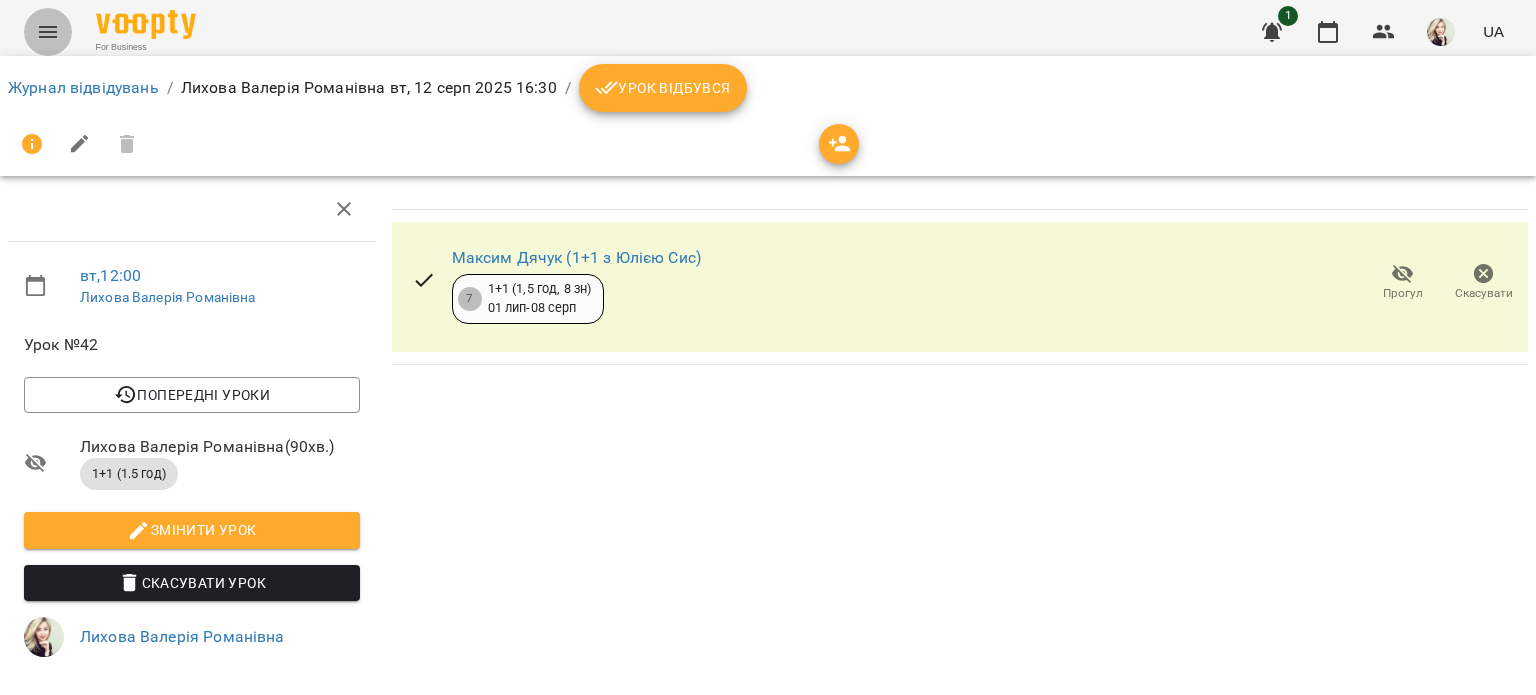 click 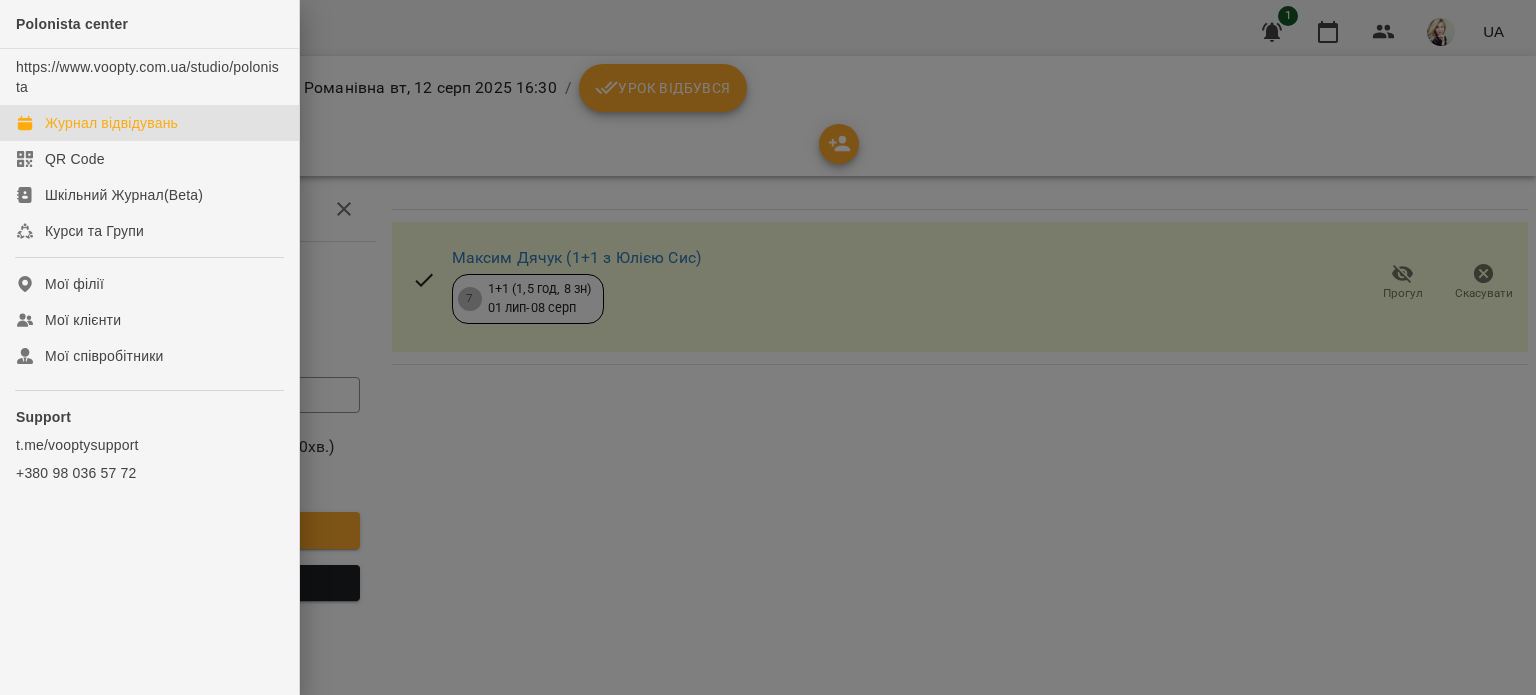 click on "Журнал відвідувань" at bounding box center (111, 123) 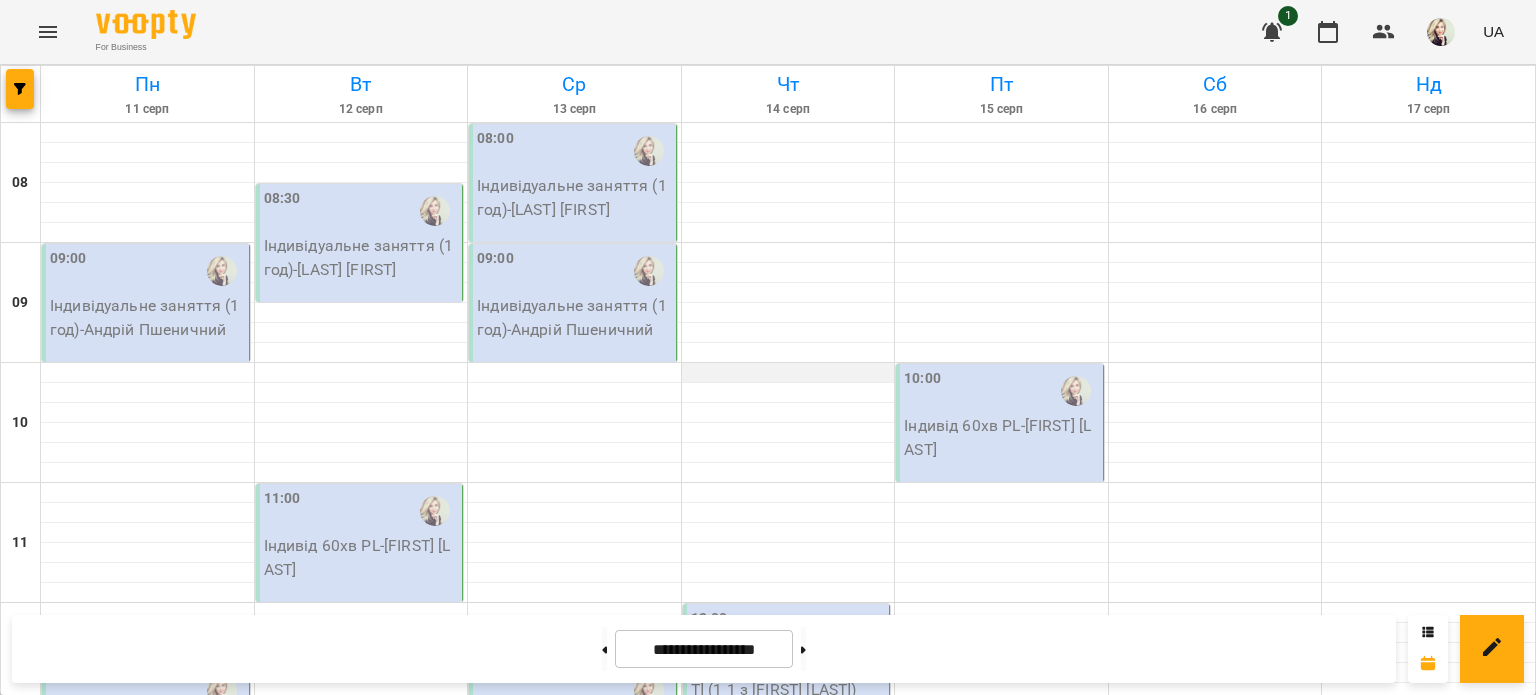 scroll, scrollTop: 400, scrollLeft: 0, axis: vertical 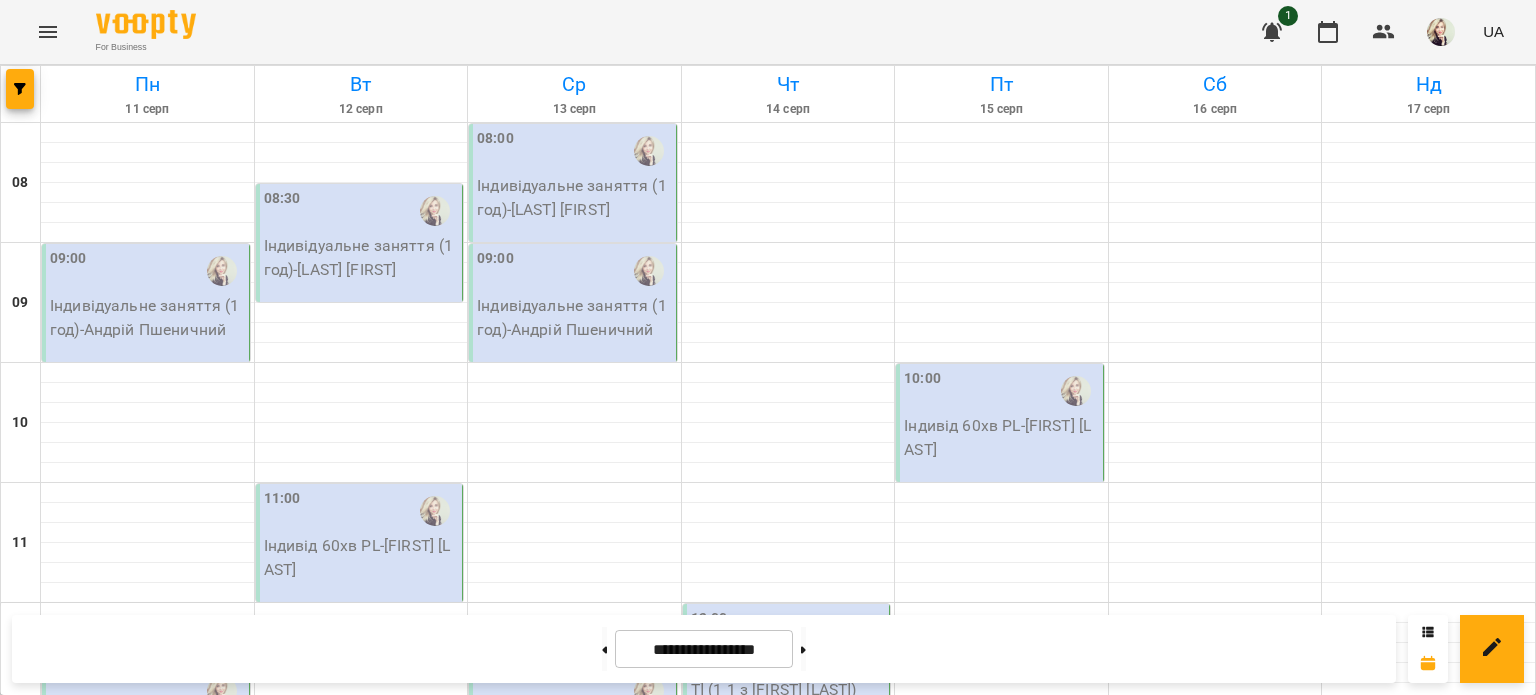 click on "1+1 (1.5 год) - [FIRST] [LAST] (1 1 з [FIRST] [LAST])" at bounding box center [788, 677] 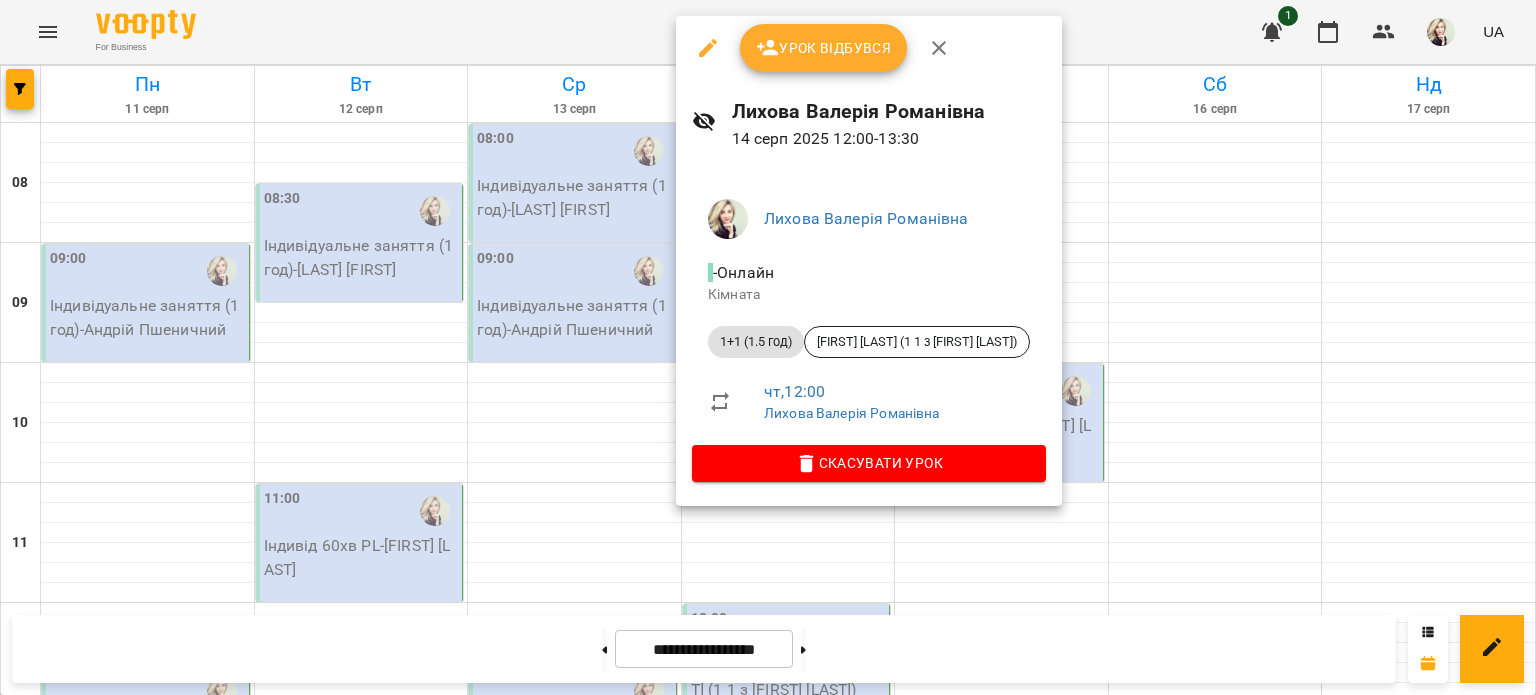 click at bounding box center (708, 48) 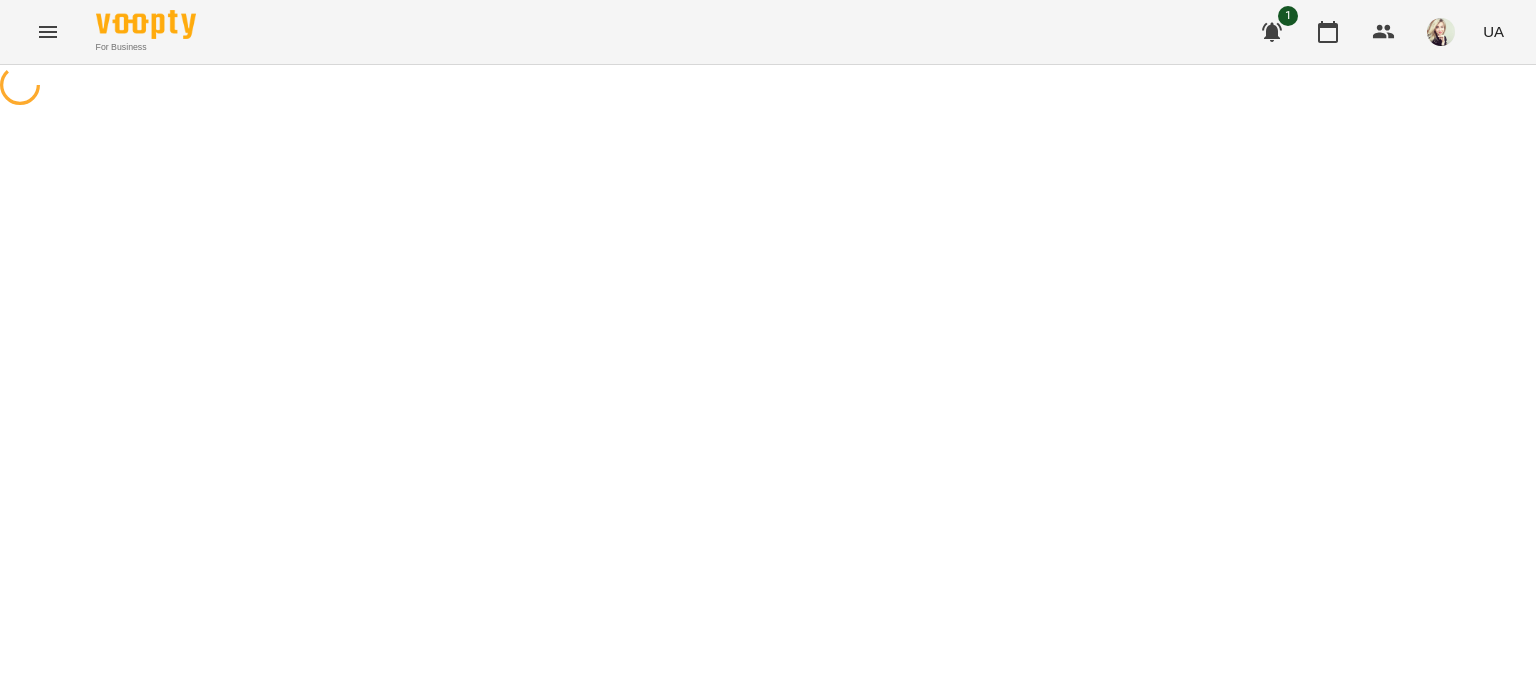 select on "**********" 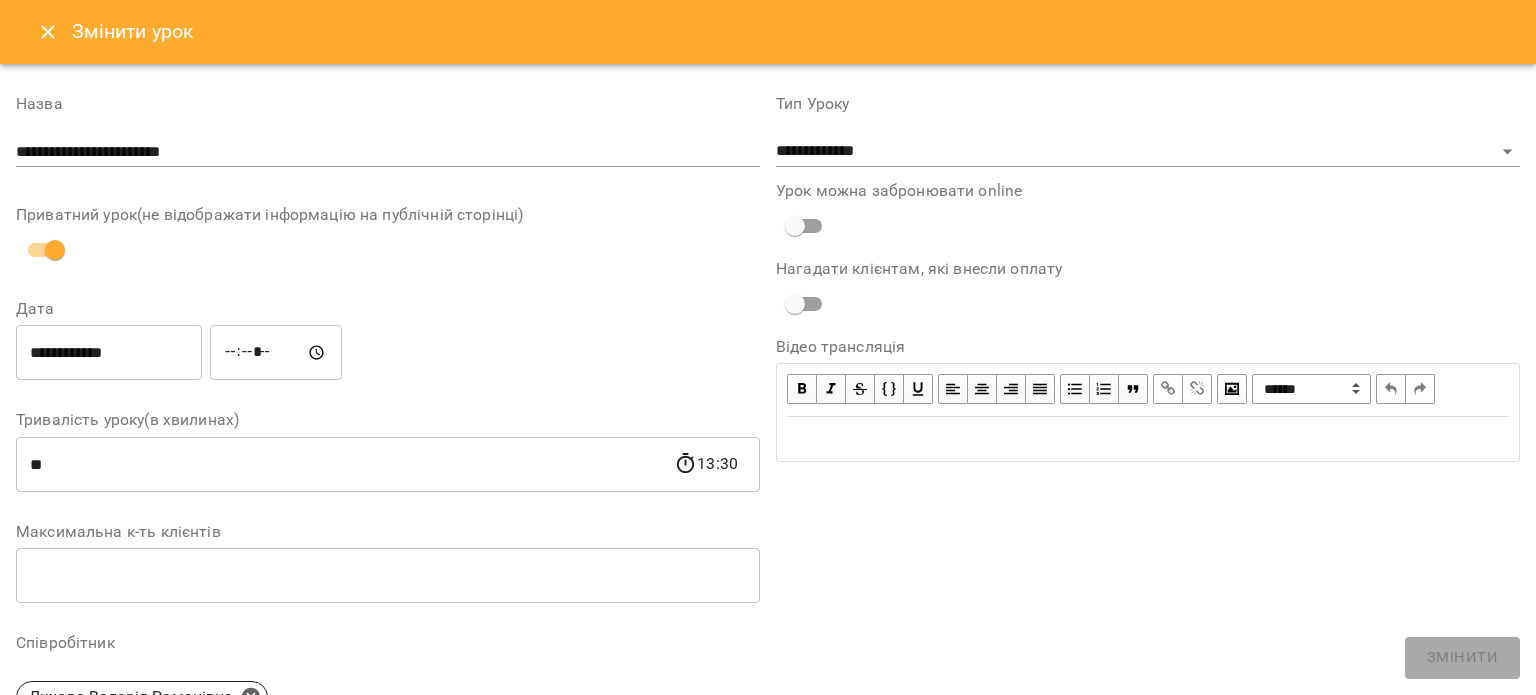 click on "**********" at bounding box center (109, 353) 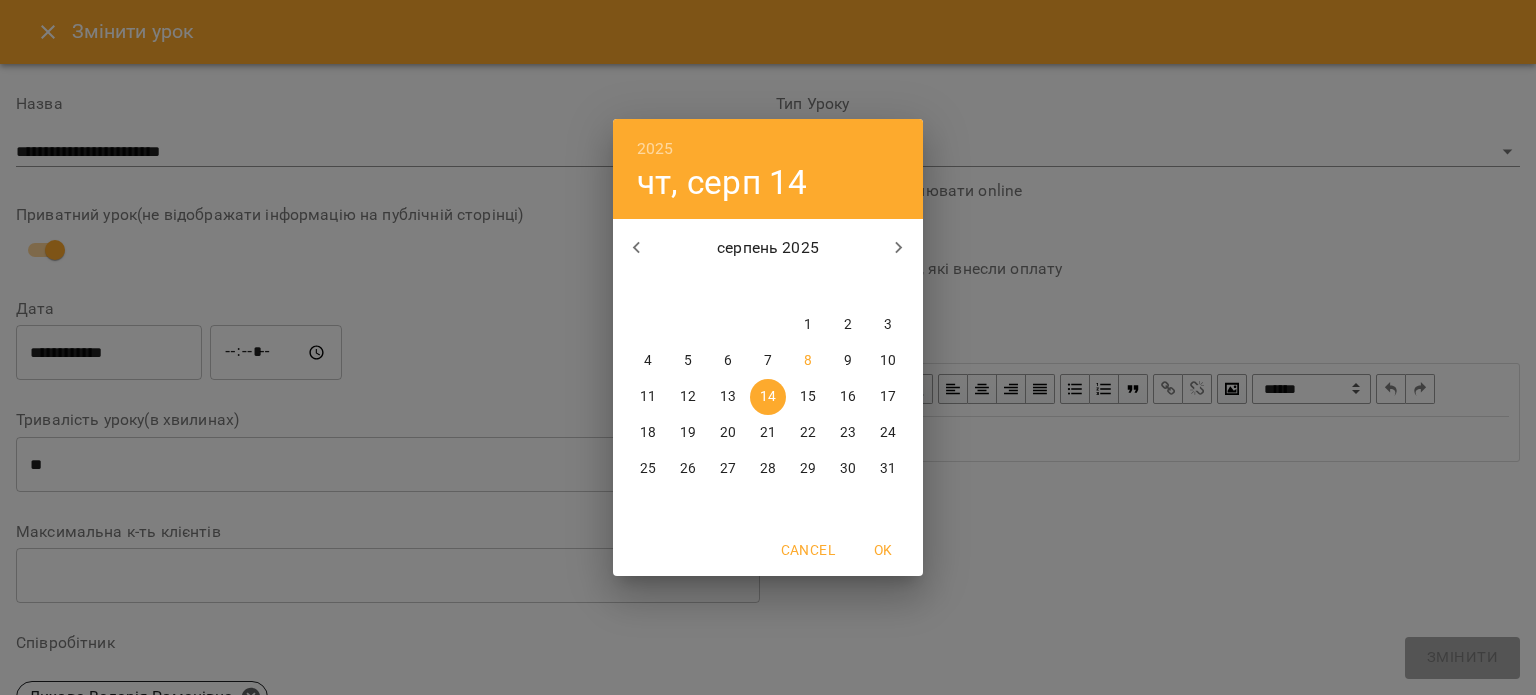 click on "15" at bounding box center (808, 397) 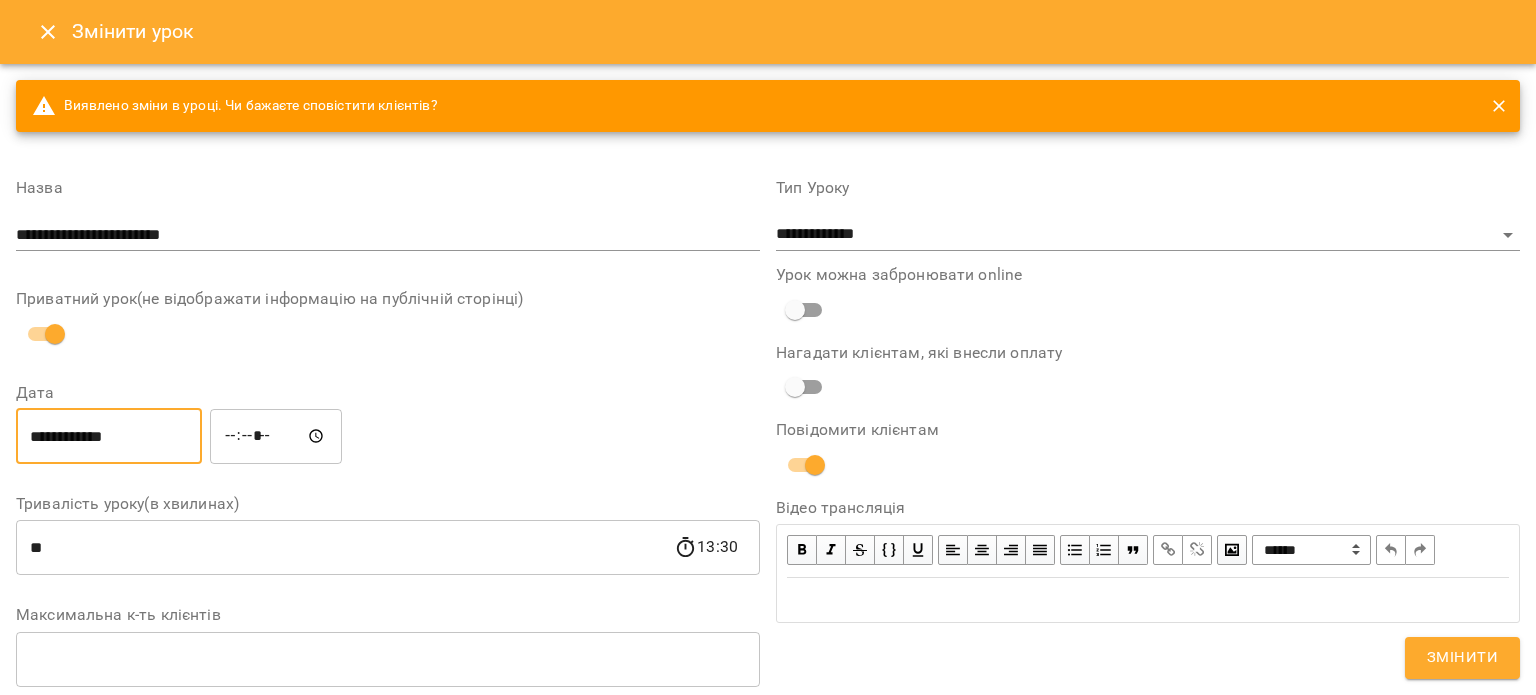 click on "*****" at bounding box center [276, 436] 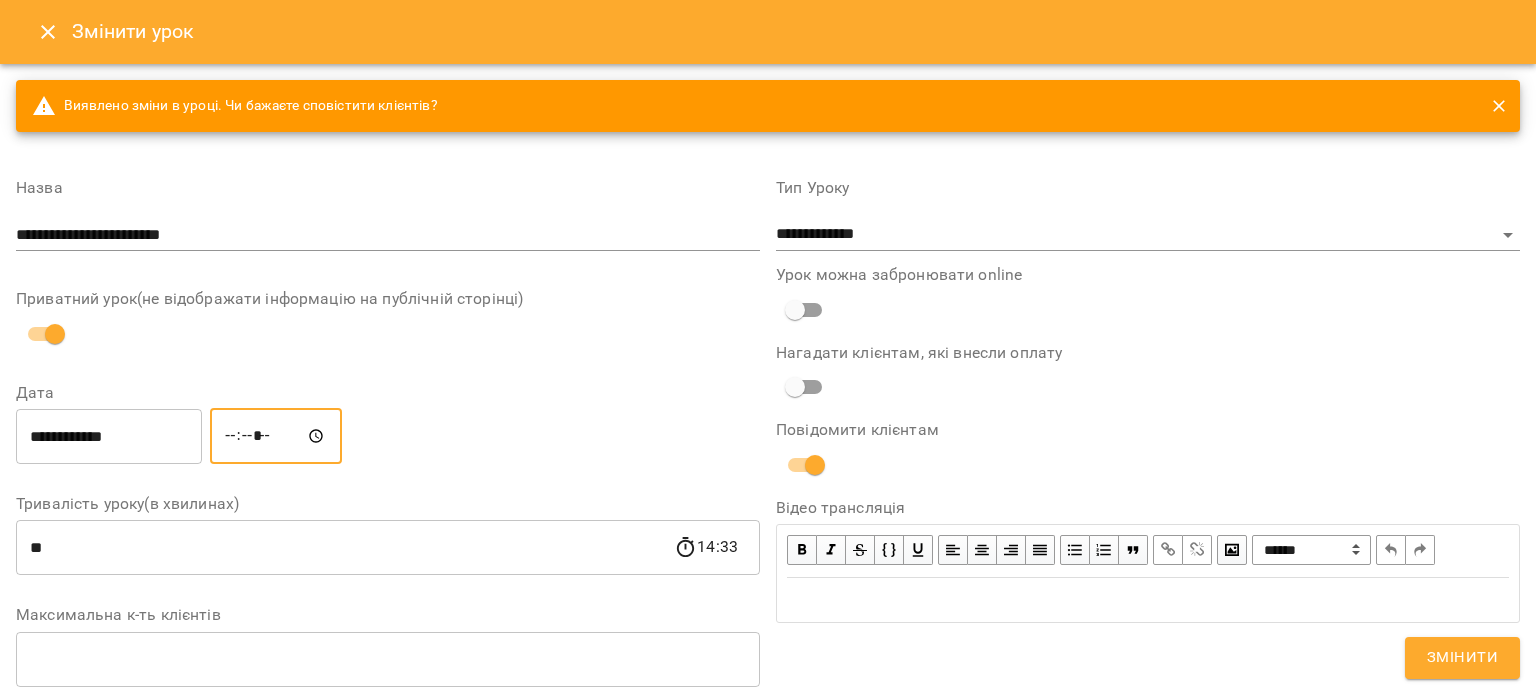 type on "*****" 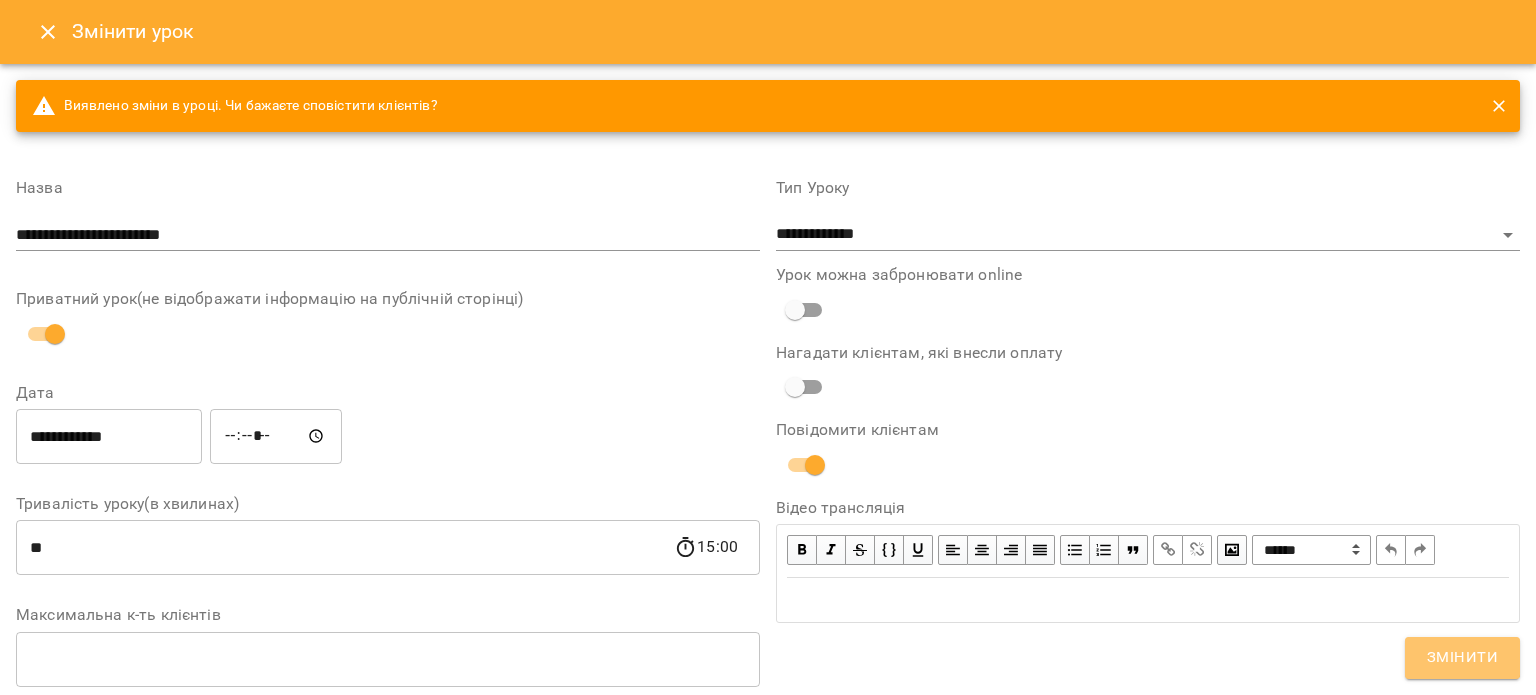 click on "Змінити" at bounding box center (1462, 658) 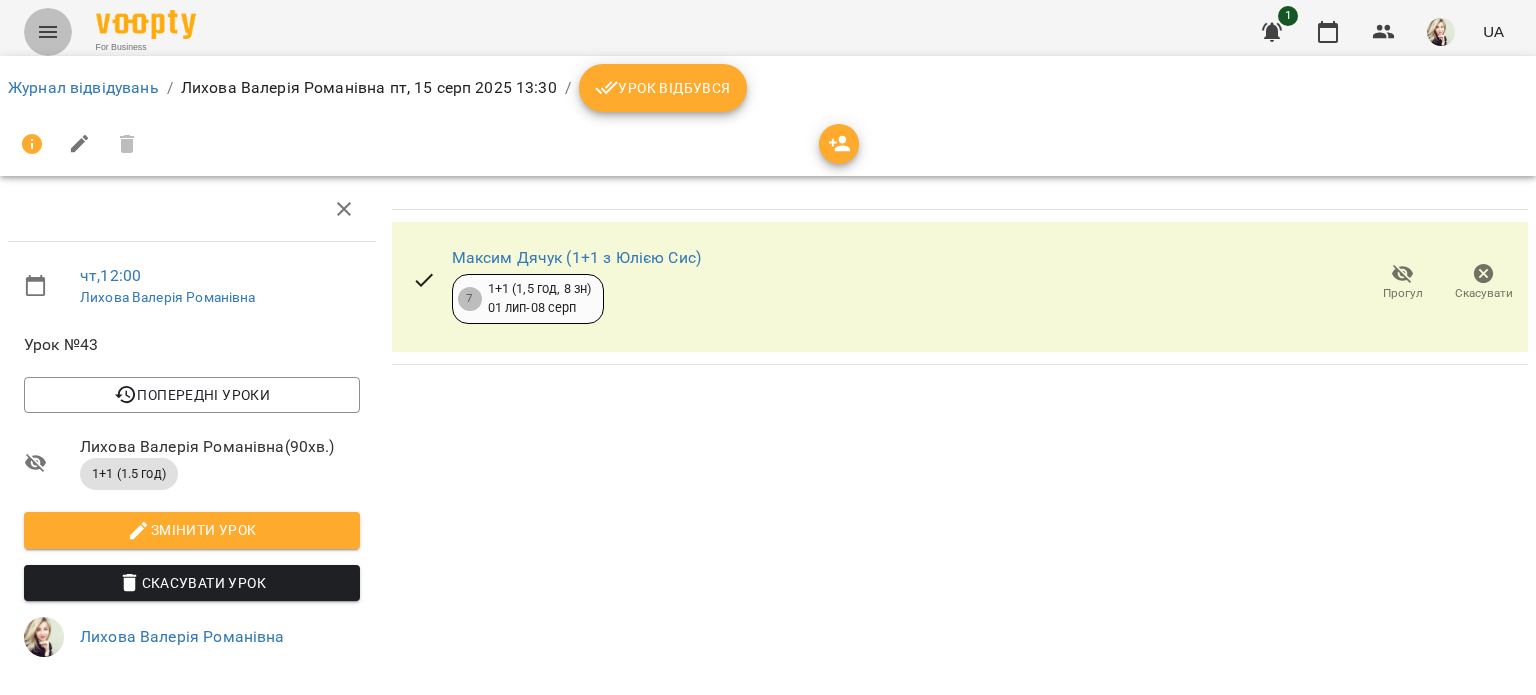 click 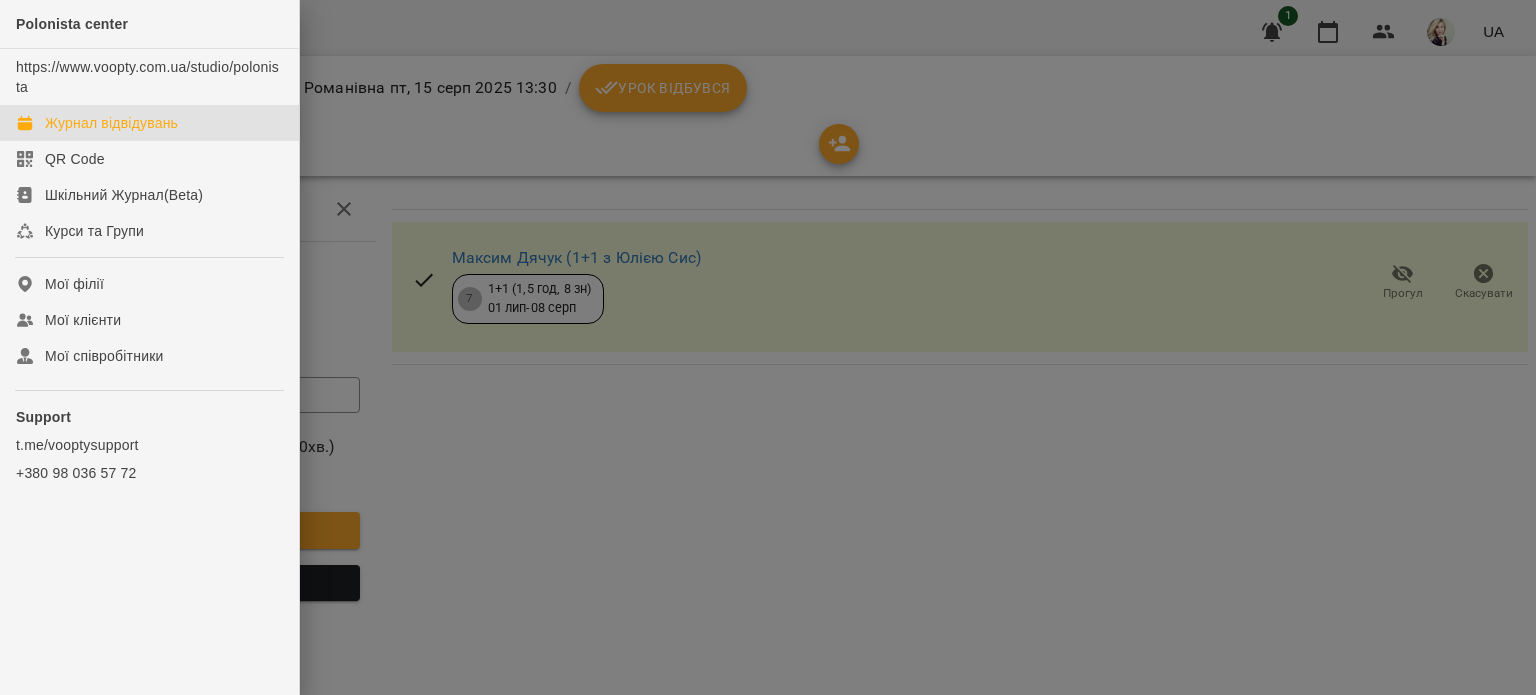 click on "Журнал відвідувань" at bounding box center [111, 123] 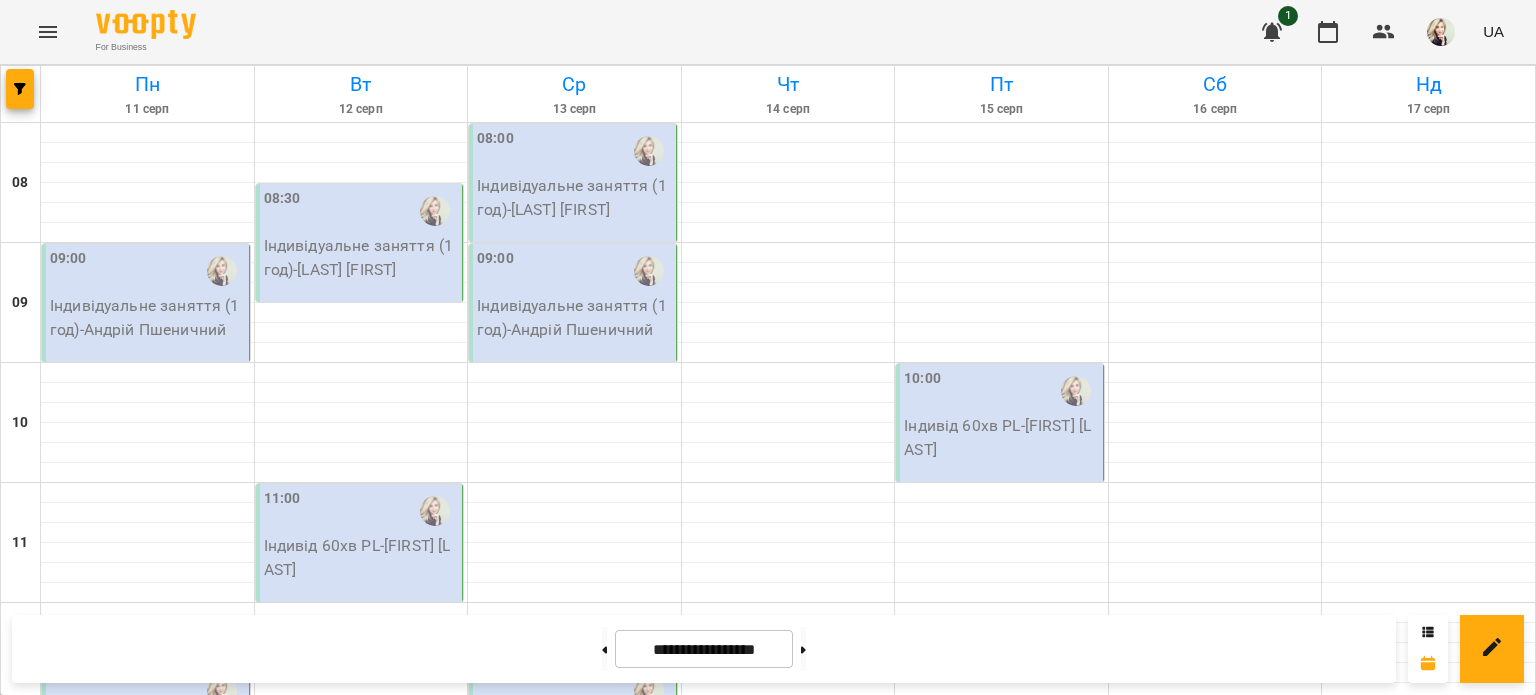 scroll, scrollTop: 0, scrollLeft: 0, axis: both 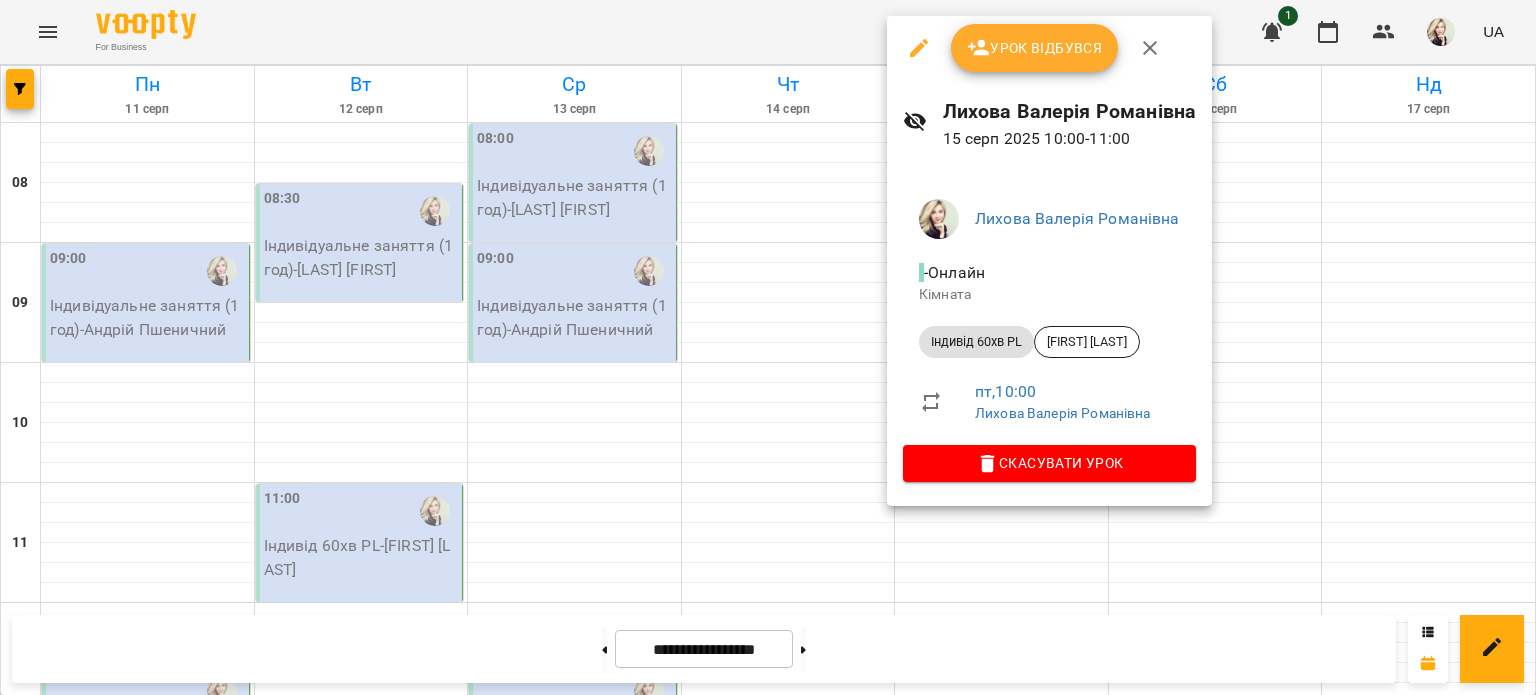 click at bounding box center (768, 347) 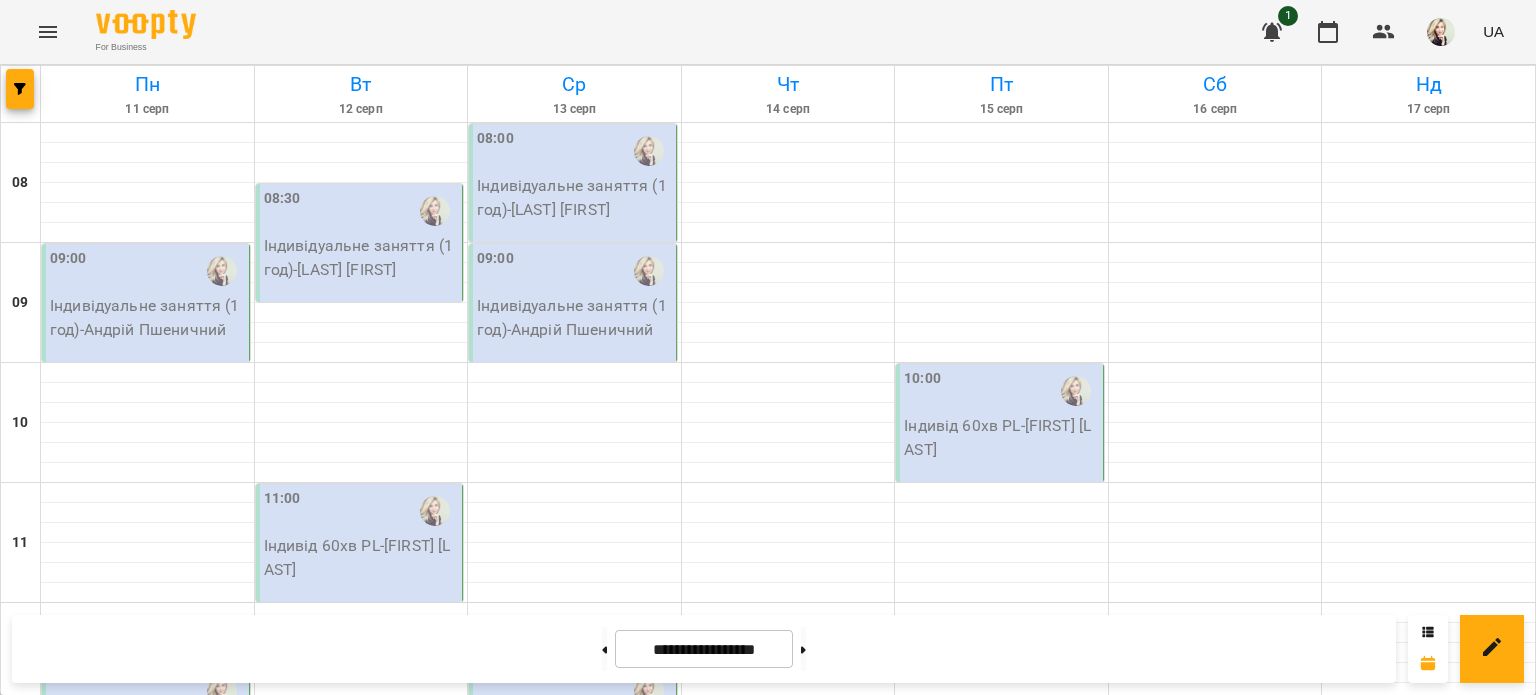 click on "Індивід 60хв PL - [FIRST] [LAST]" at bounding box center (1001, 437) 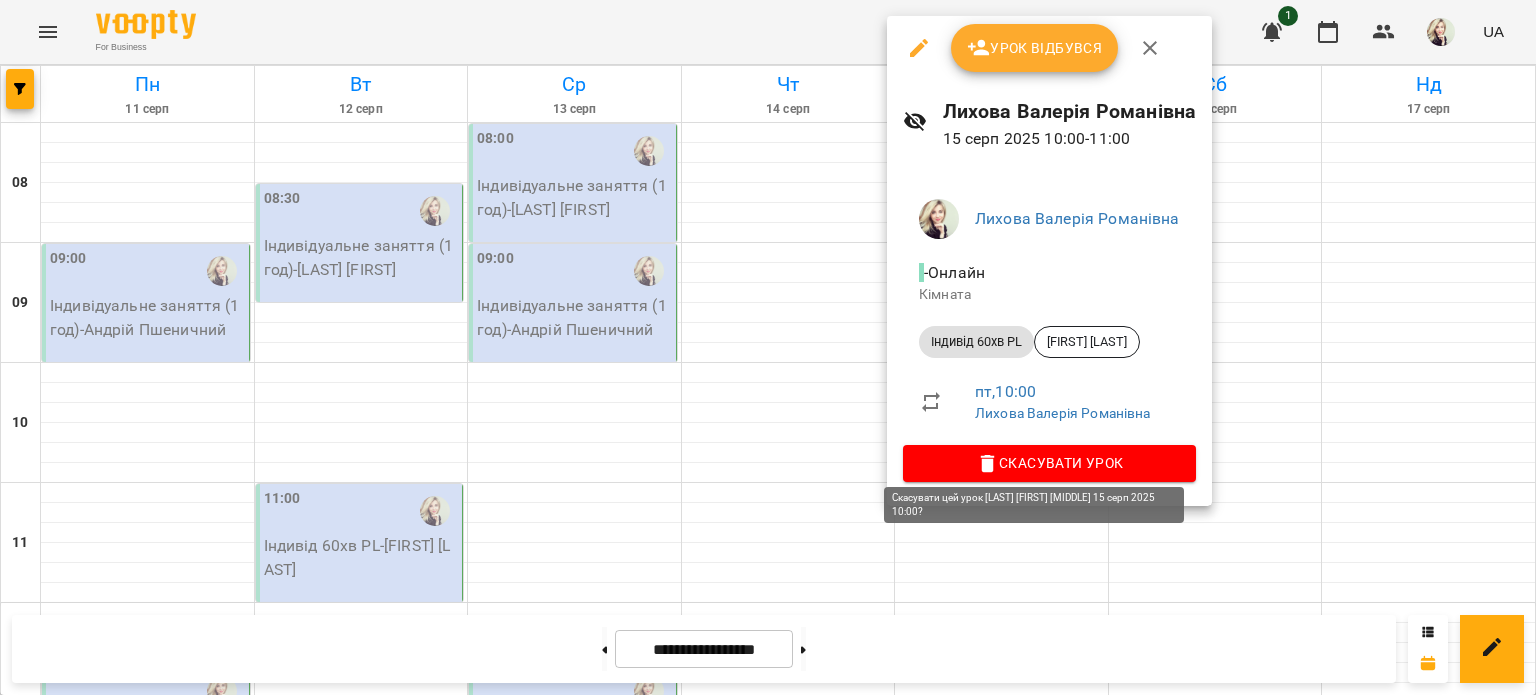click on "Скасувати Урок" at bounding box center [1049, 463] 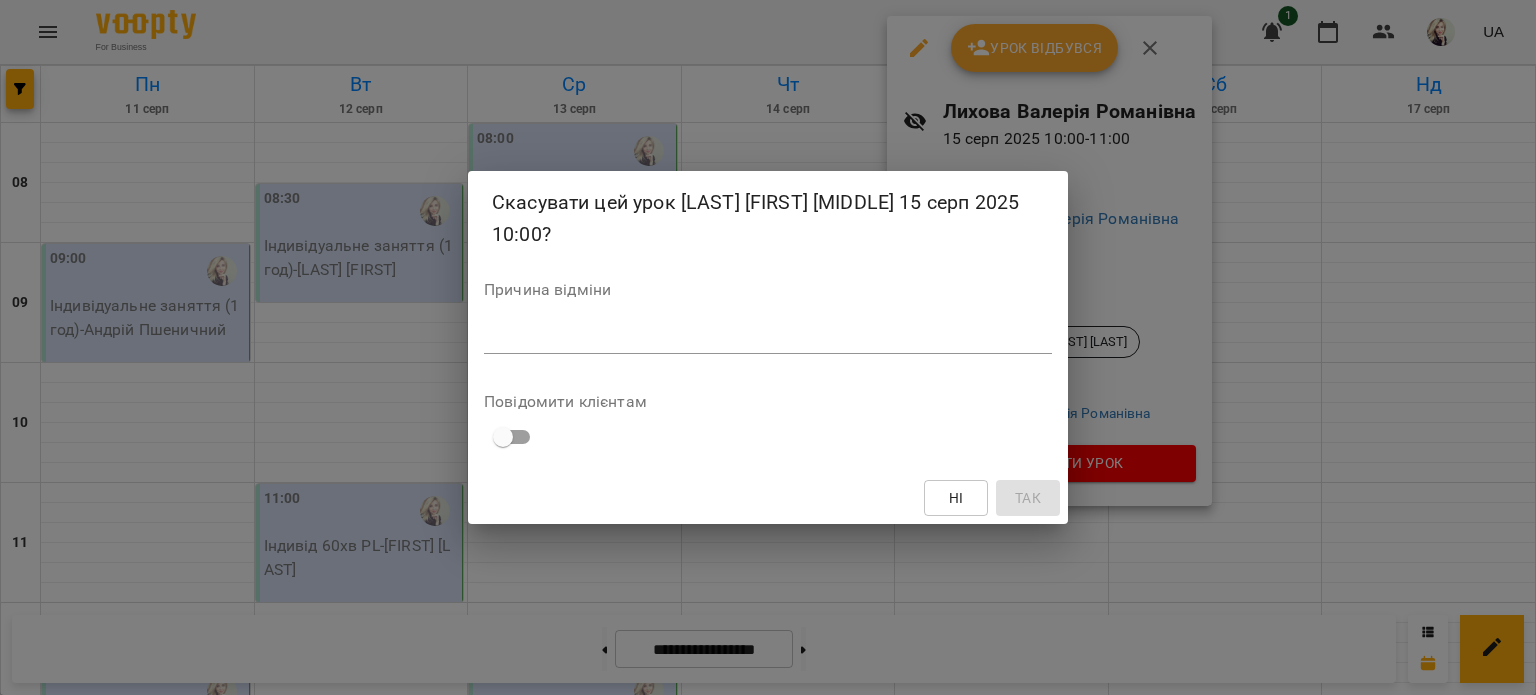 click at bounding box center (768, 337) 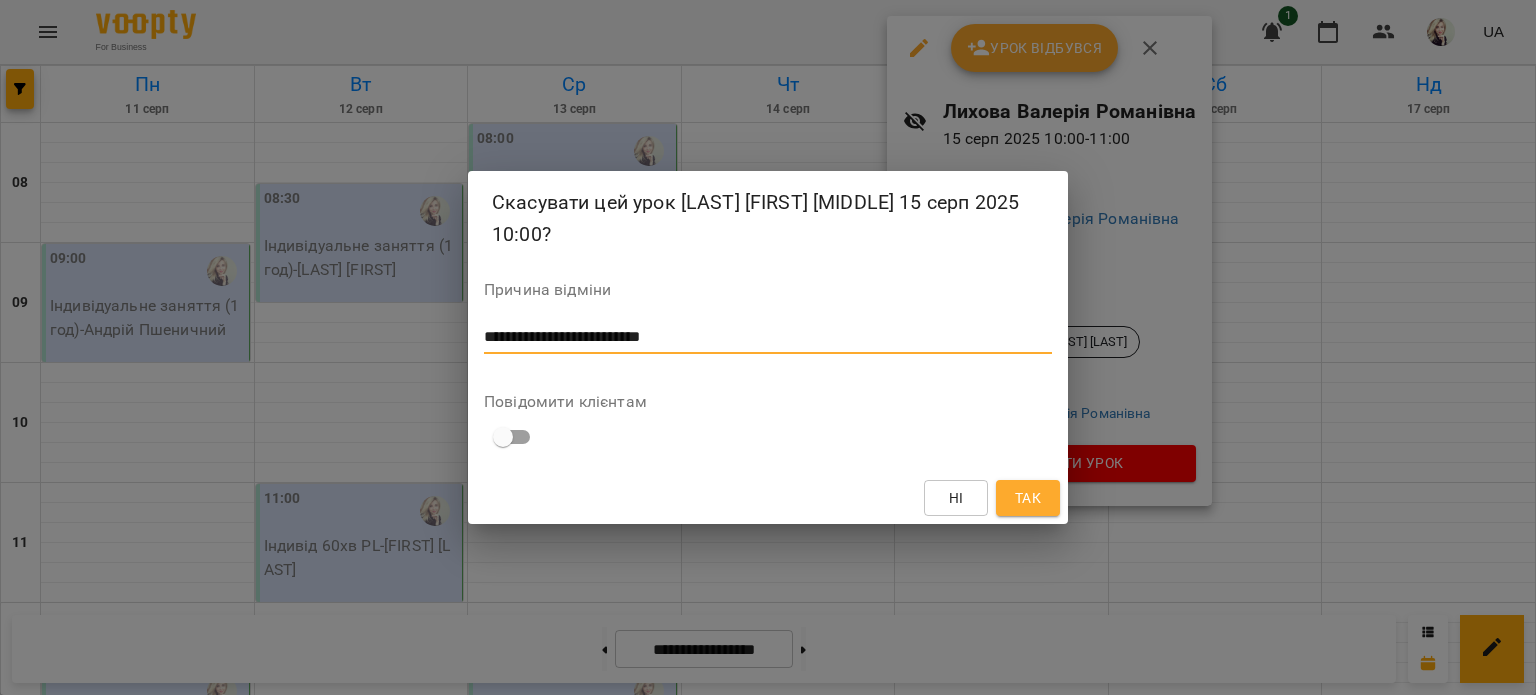 type on "**********" 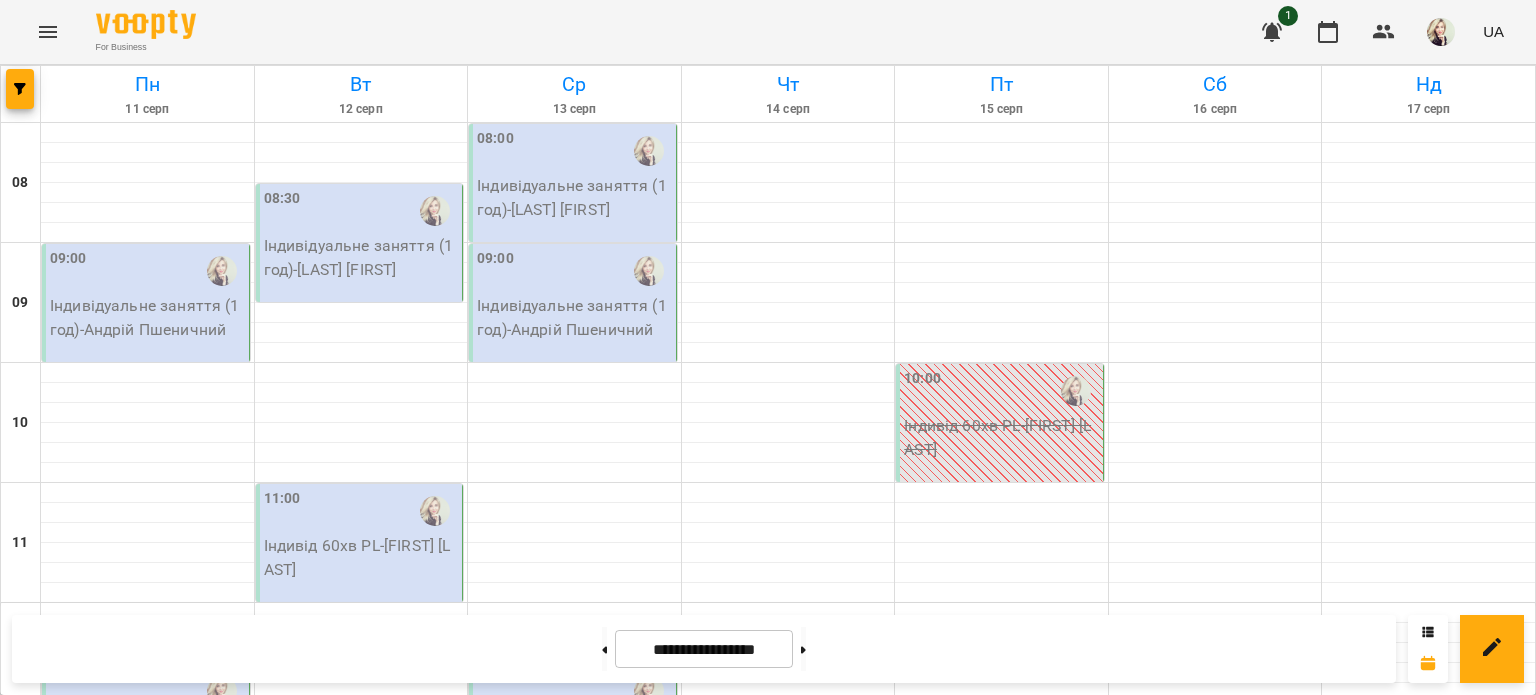 scroll, scrollTop: 400, scrollLeft: 0, axis: vertical 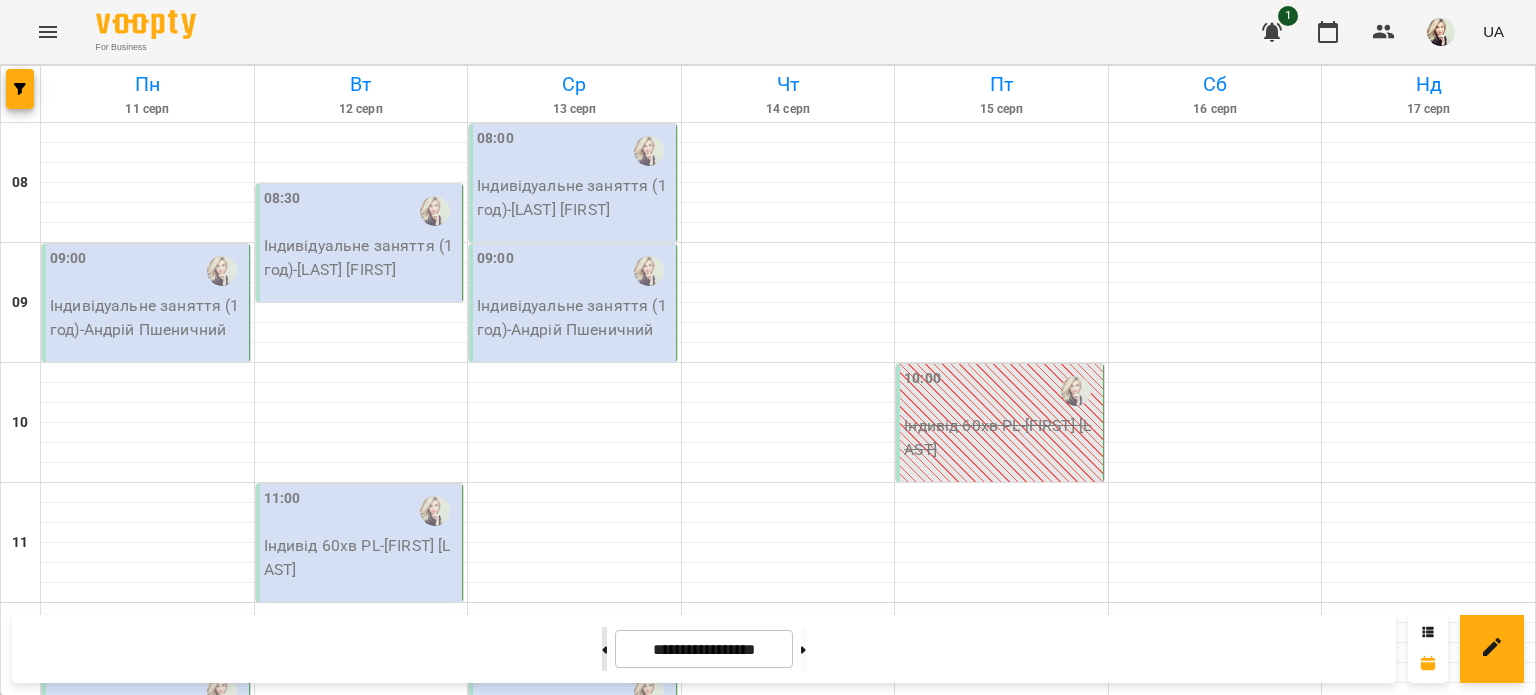 click at bounding box center (604, 649) 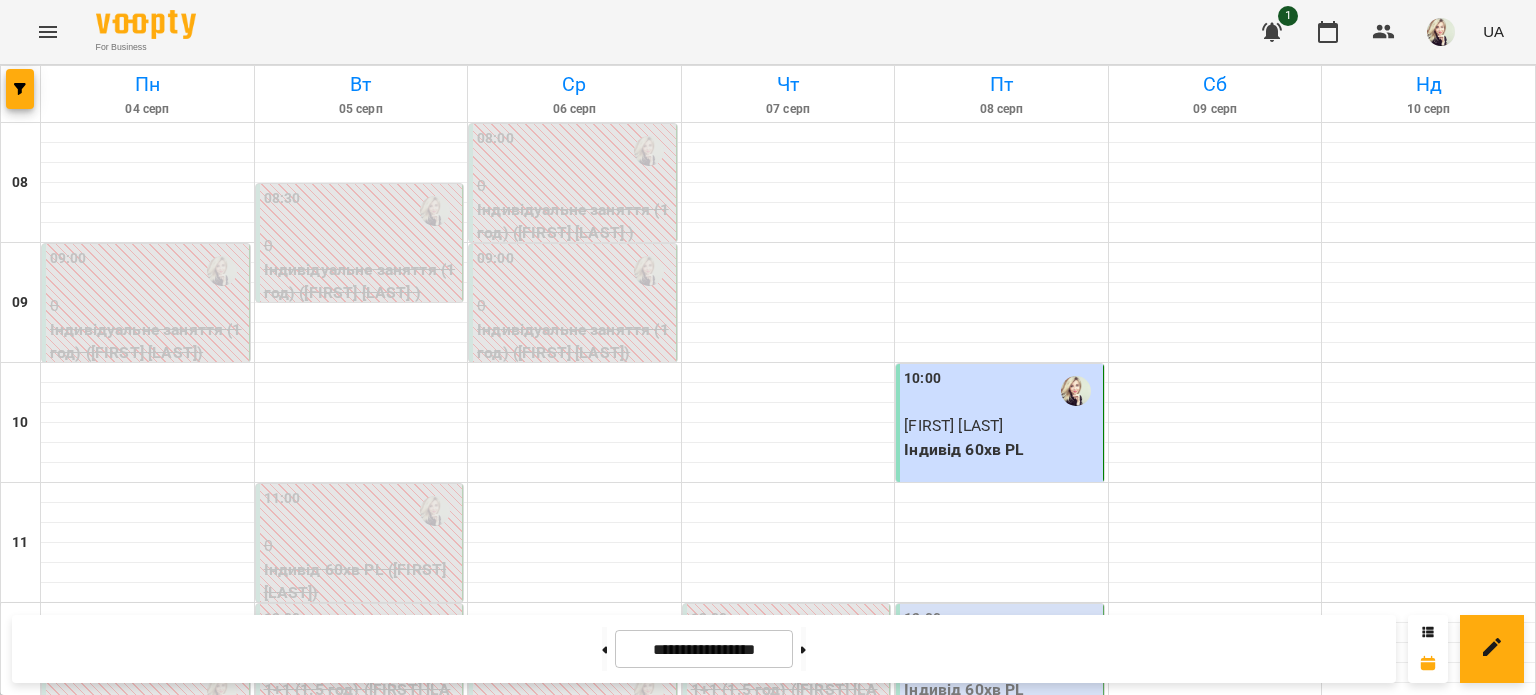 scroll, scrollTop: 300, scrollLeft: 0, axis: vertical 